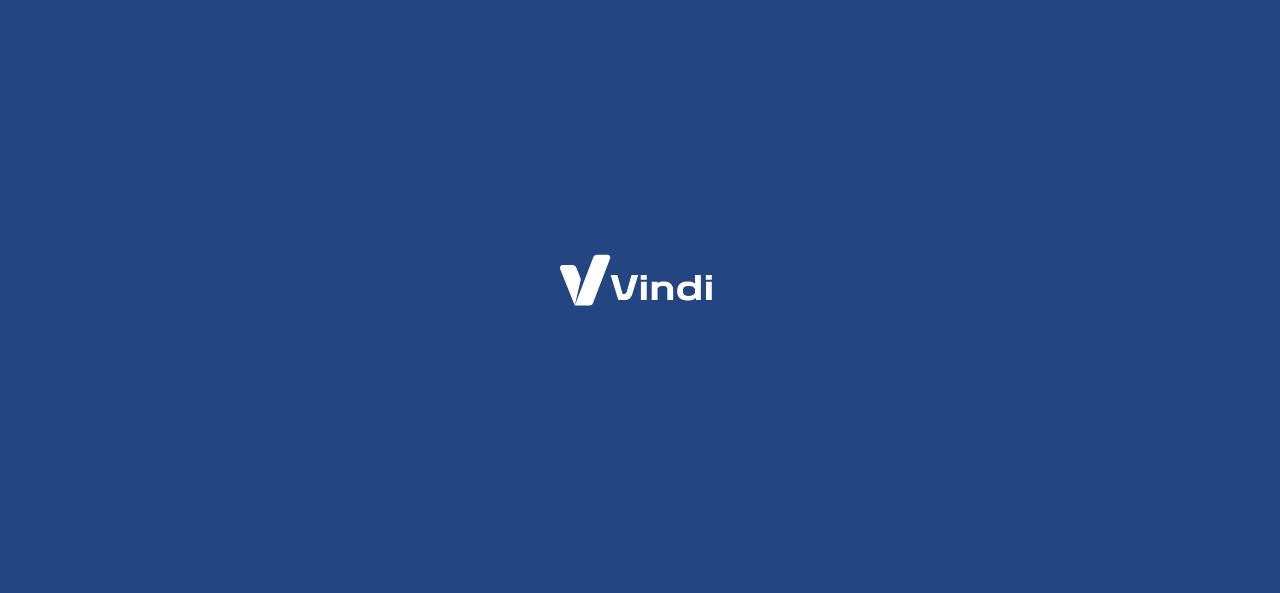 scroll, scrollTop: 0, scrollLeft: 0, axis: both 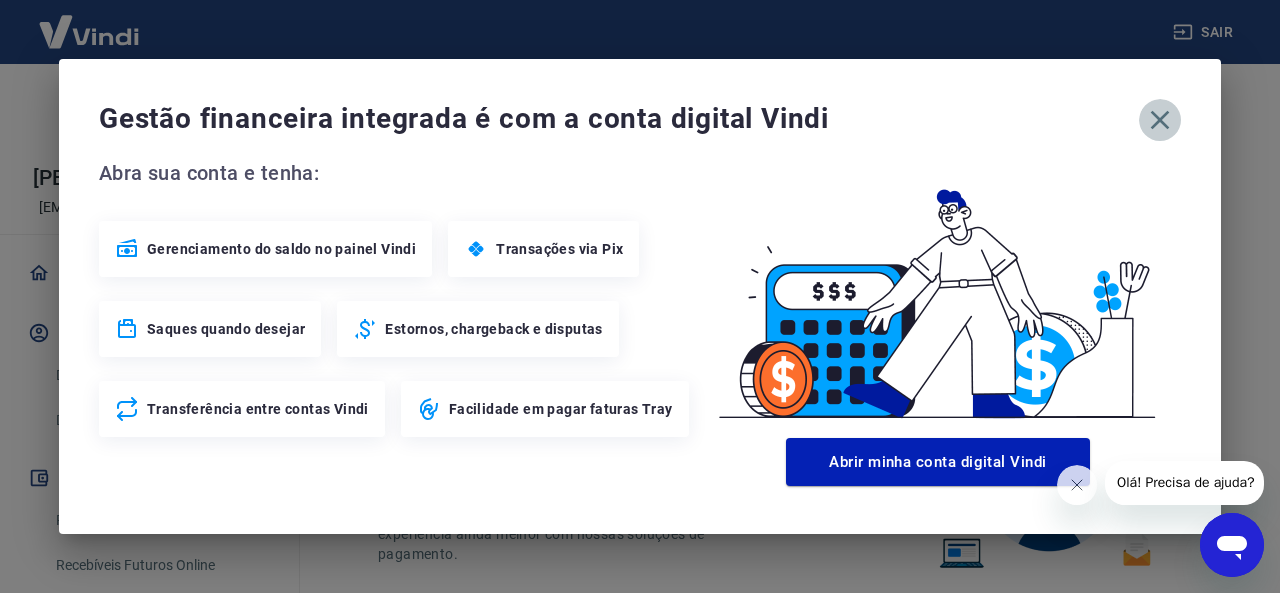 click 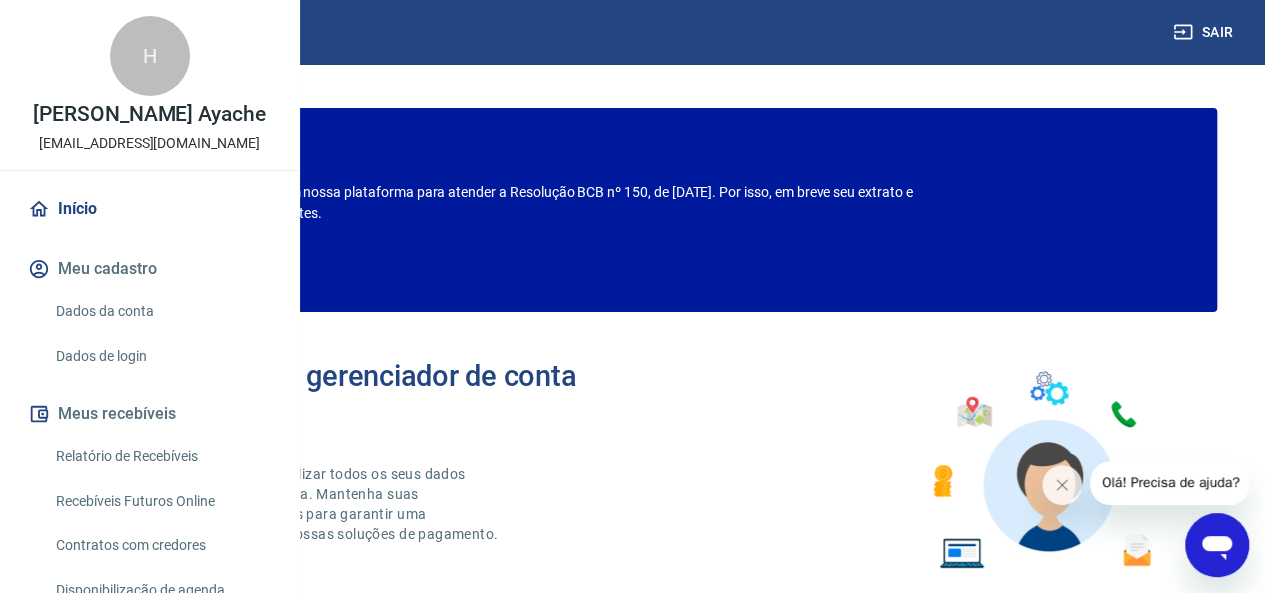 click on "ATENÇÃO Estamos realizando adequações em nossa plataforma para atender a Resolução BCB nº 150, de [DATE]. Por isso, em breve seu extrato e solicitação de saque estarão diferentes. Confira o que muda" at bounding box center [632, 210] 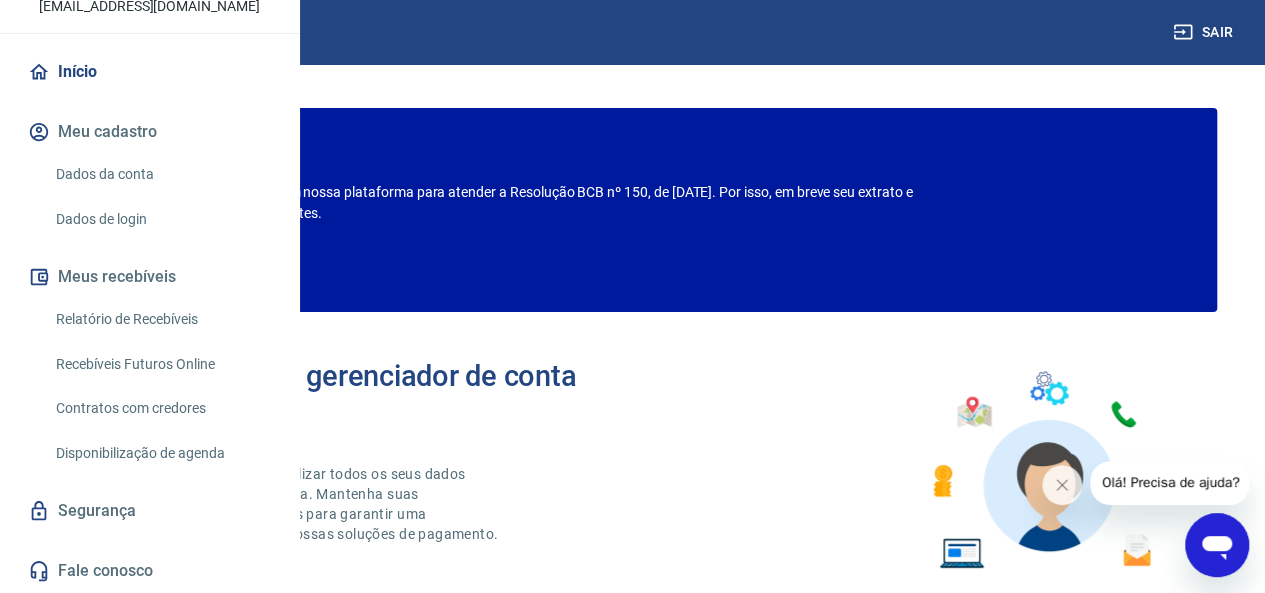 scroll, scrollTop: 200, scrollLeft: 0, axis: vertical 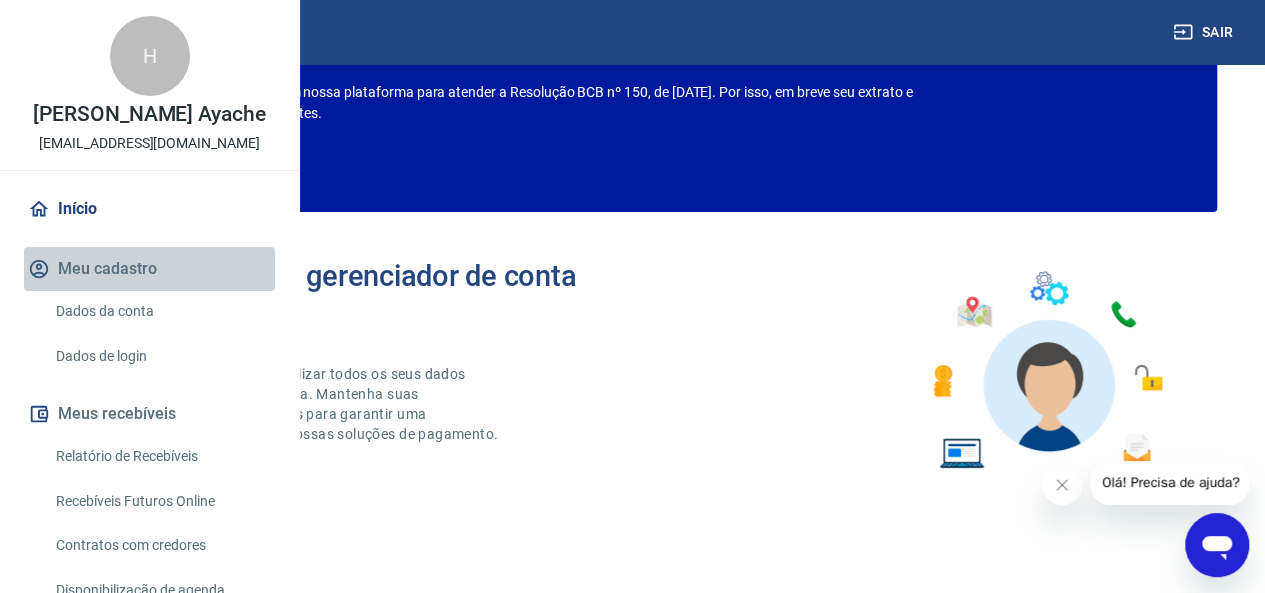 click on "Meu cadastro" at bounding box center [149, 269] 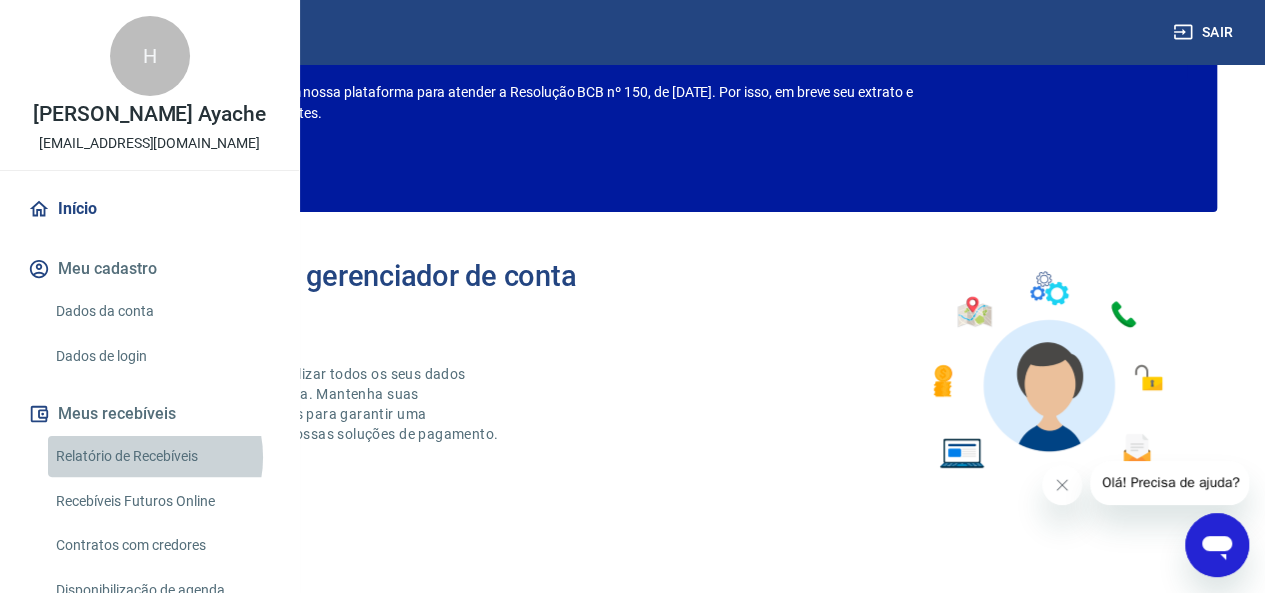 click on "Relatório de Recebíveis" at bounding box center (161, 456) 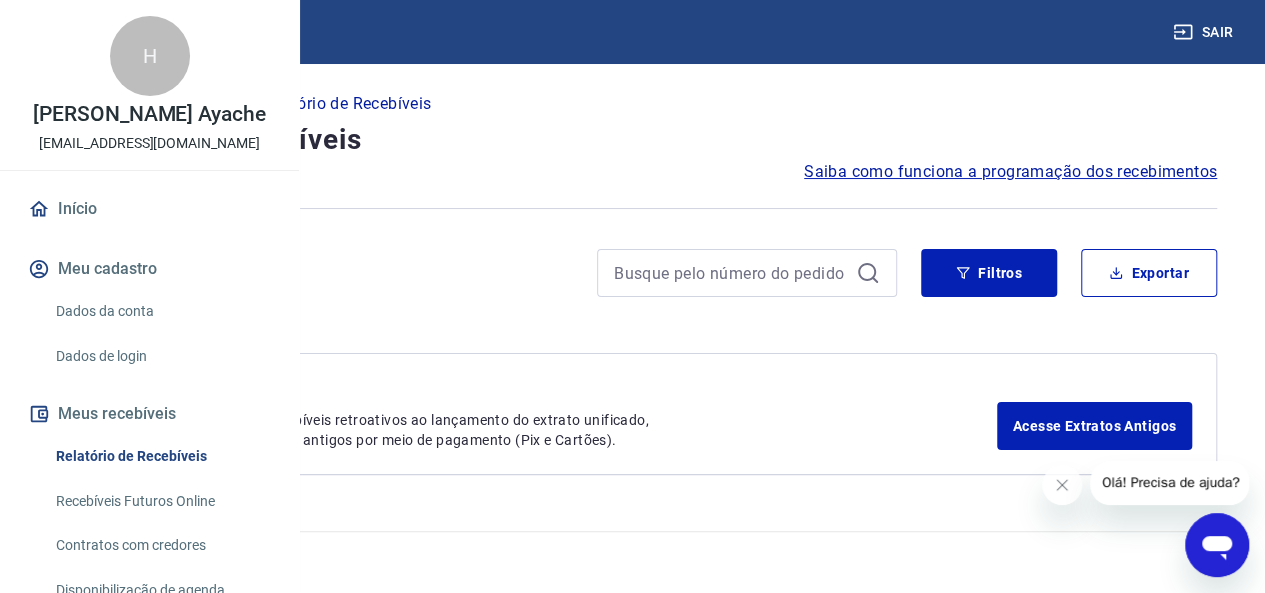 scroll, scrollTop: 0, scrollLeft: 0, axis: both 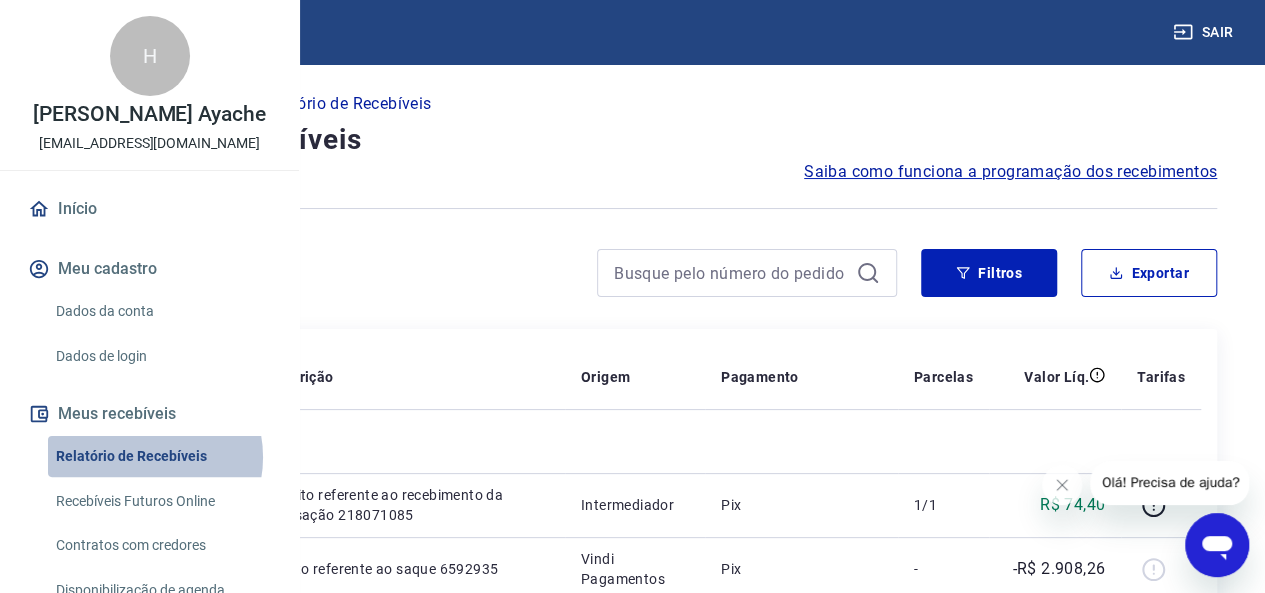 click on "Relatório de Recebíveis" at bounding box center [161, 456] 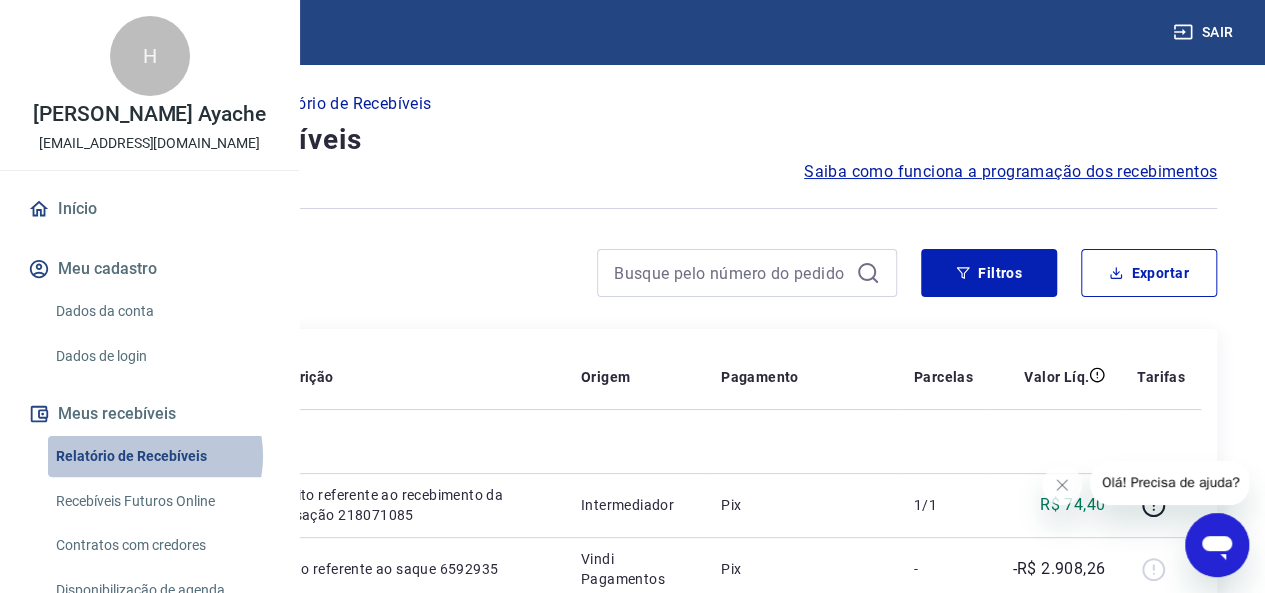 click on "Relatório de Recebíveis" at bounding box center (161, 456) 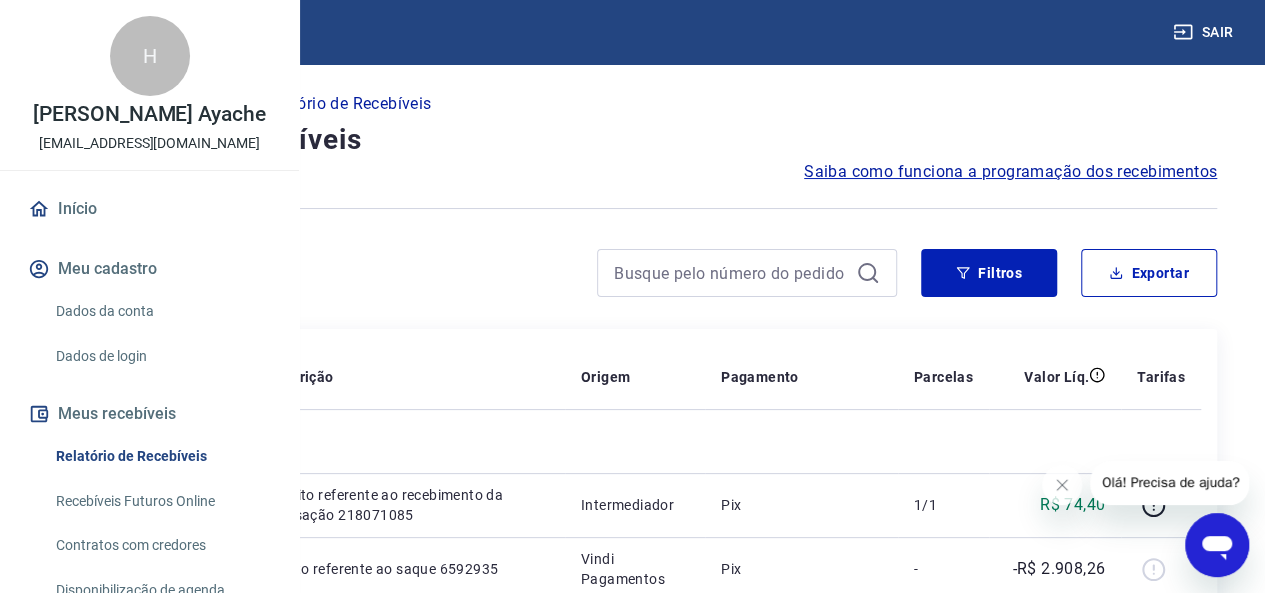 scroll, scrollTop: 300, scrollLeft: 0, axis: vertical 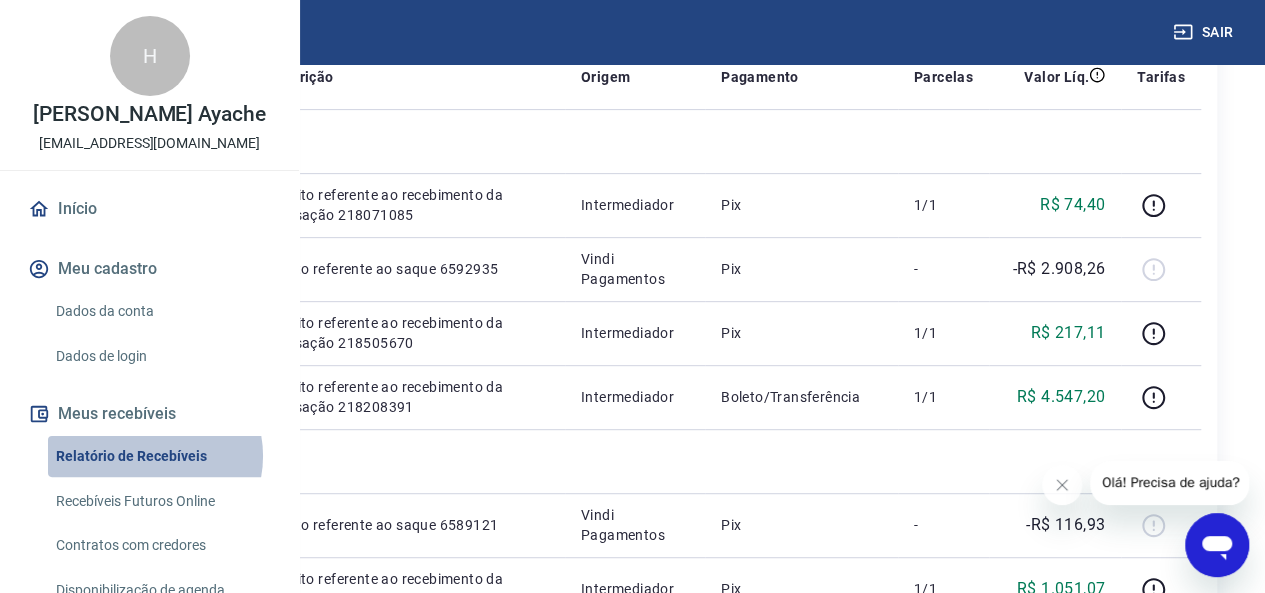 click on "Relatório de Recebíveis" at bounding box center (161, 456) 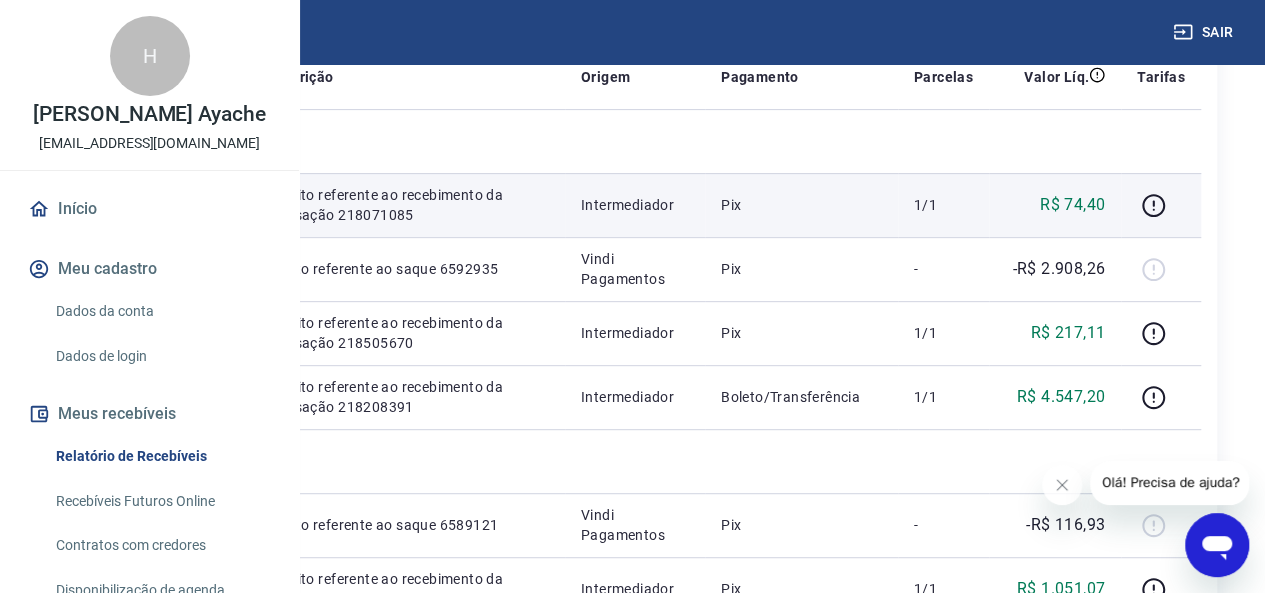click on "Crédito referente ao recebimento da transação 218071085" at bounding box center [408, 205] 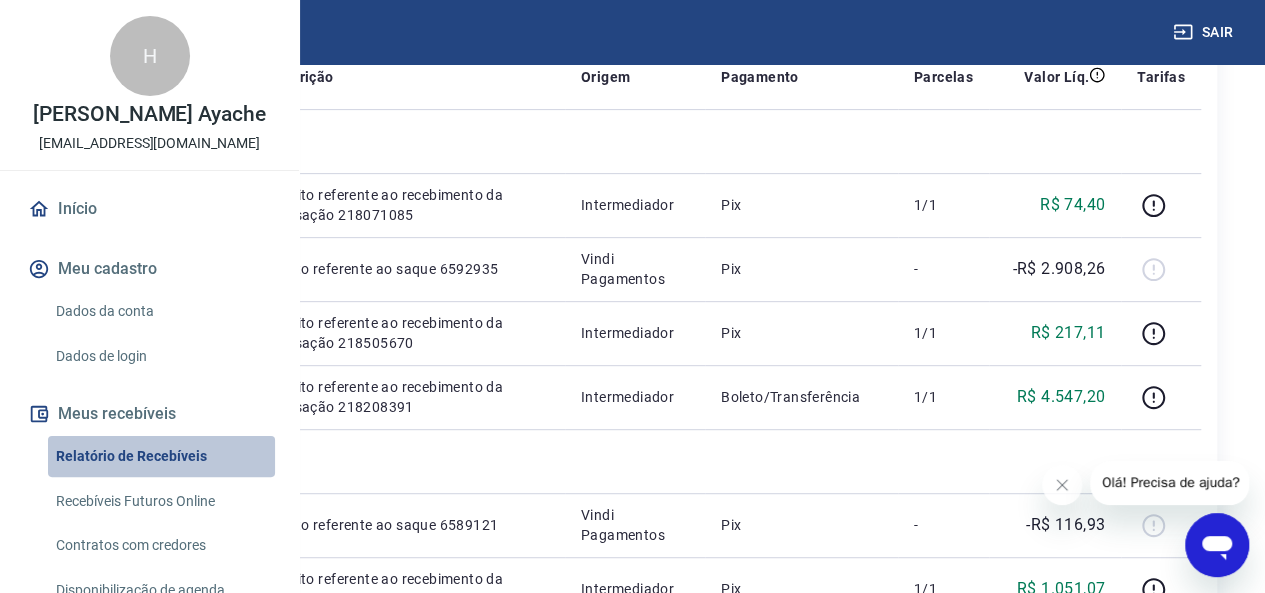 click on "Relatório de Recebíveis" at bounding box center [161, 456] 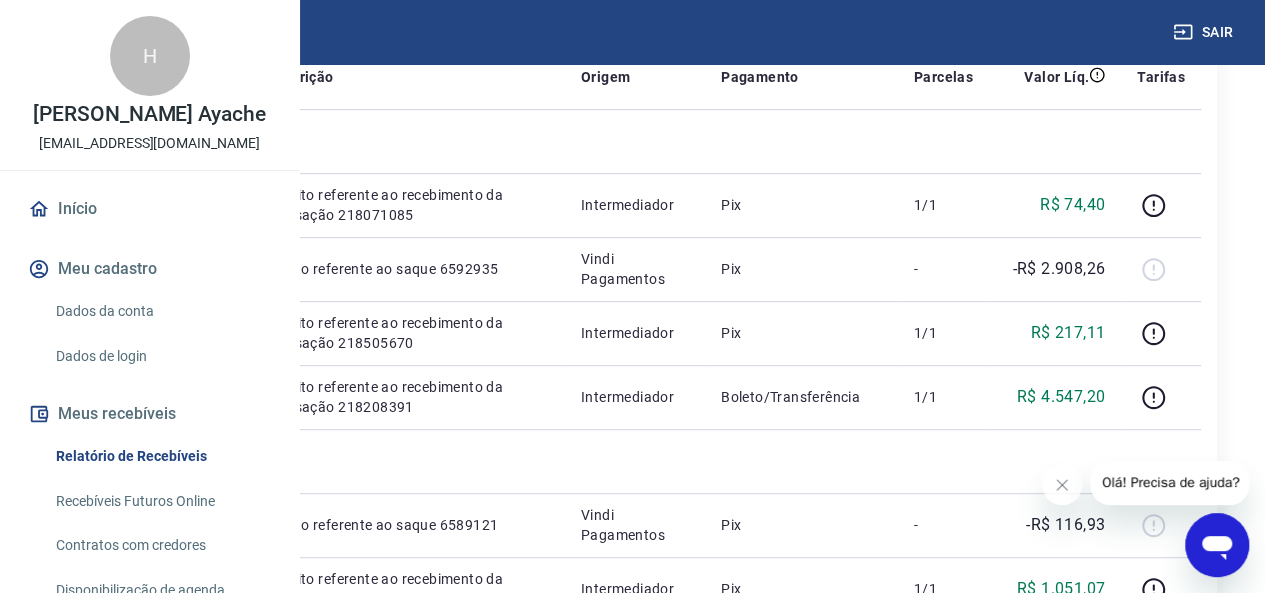 click on "Meu cadastro" at bounding box center [149, 269] 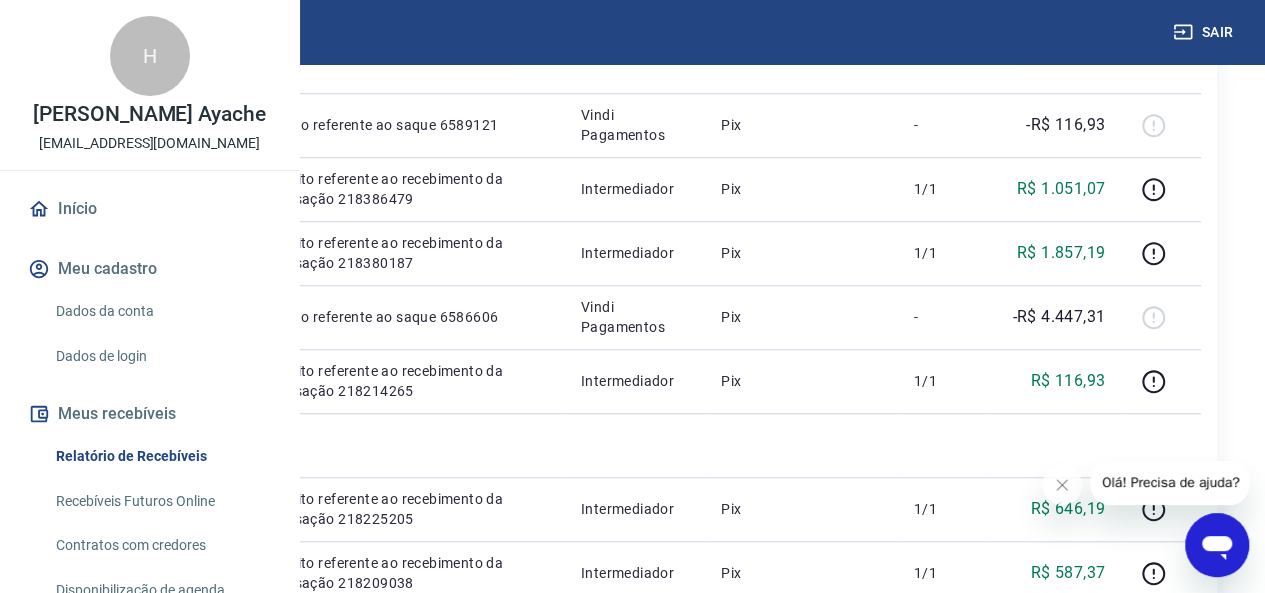 scroll, scrollTop: 200, scrollLeft: 0, axis: vertical 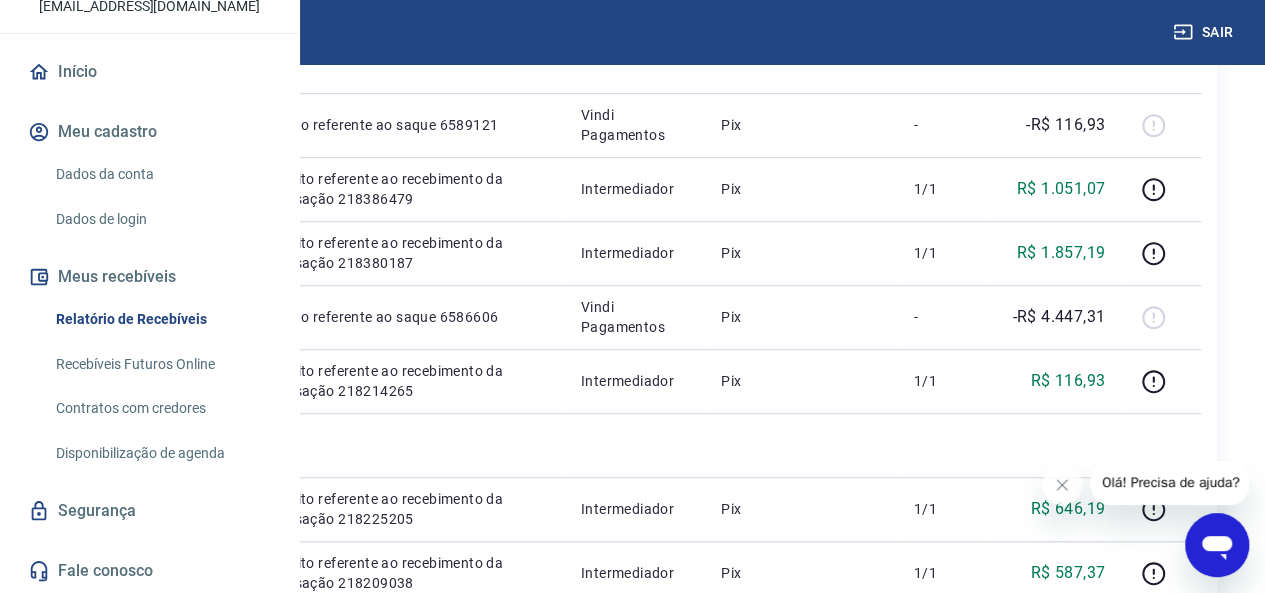 click on "Segurança" at bounding box center (149, 511) 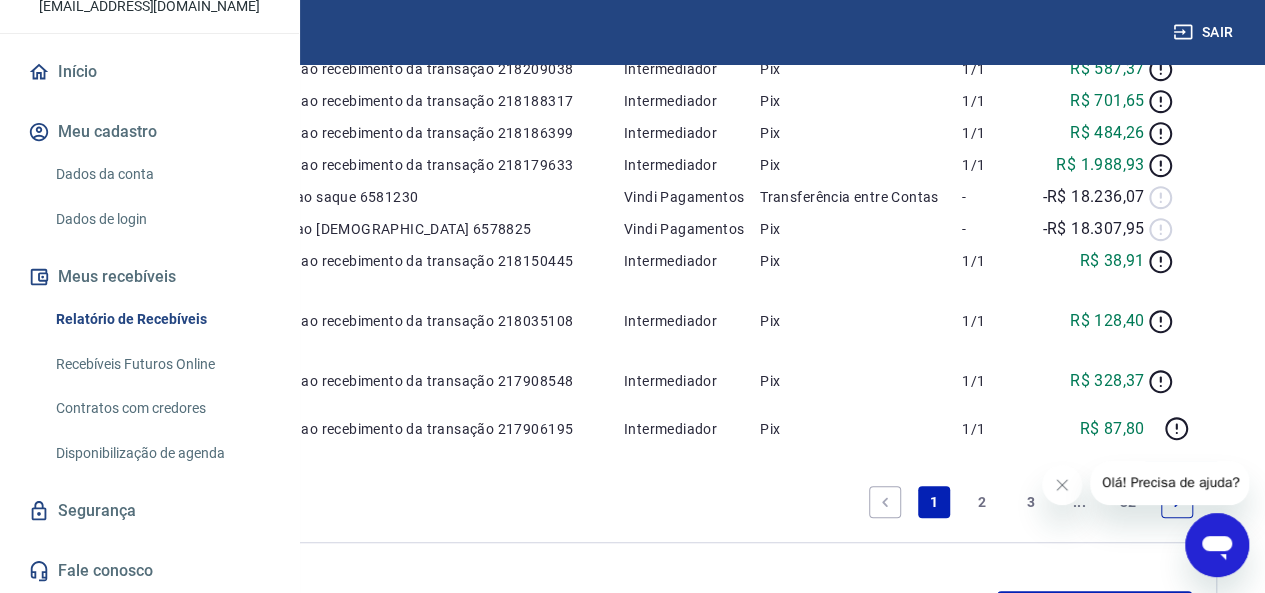 click on "Segurança" at bounding box center [149, 511] 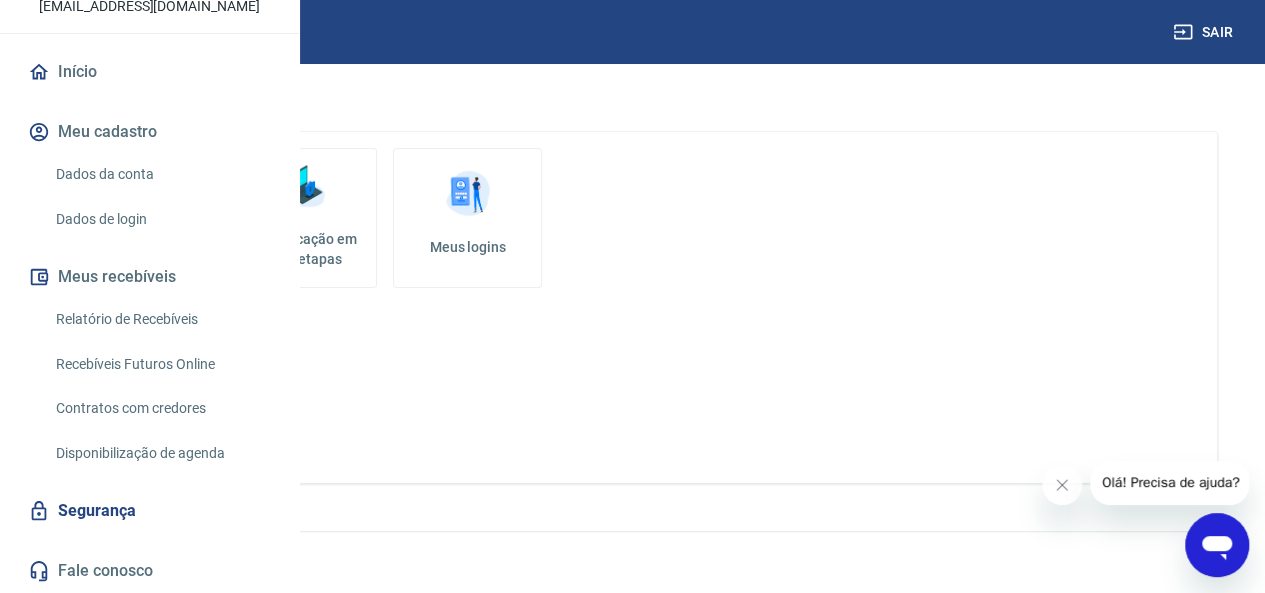scroll, scrollTop: 0, scrollLeft: 0, axis: both 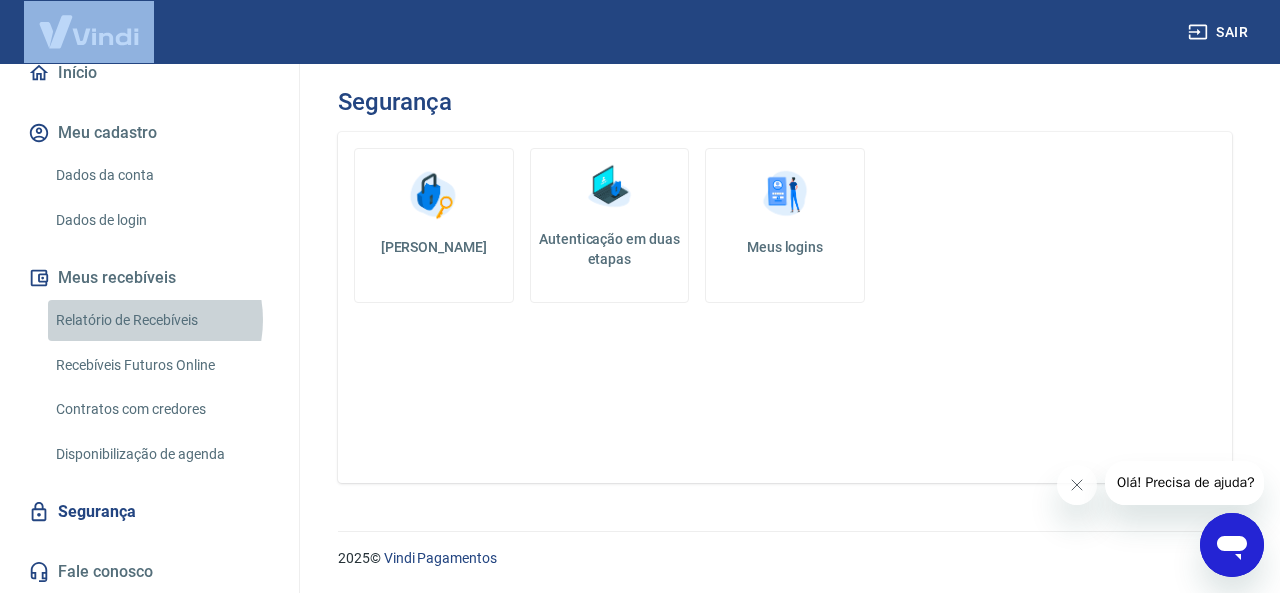 click on "Relatório de Recebíveis" at bounding box center [161, 320] 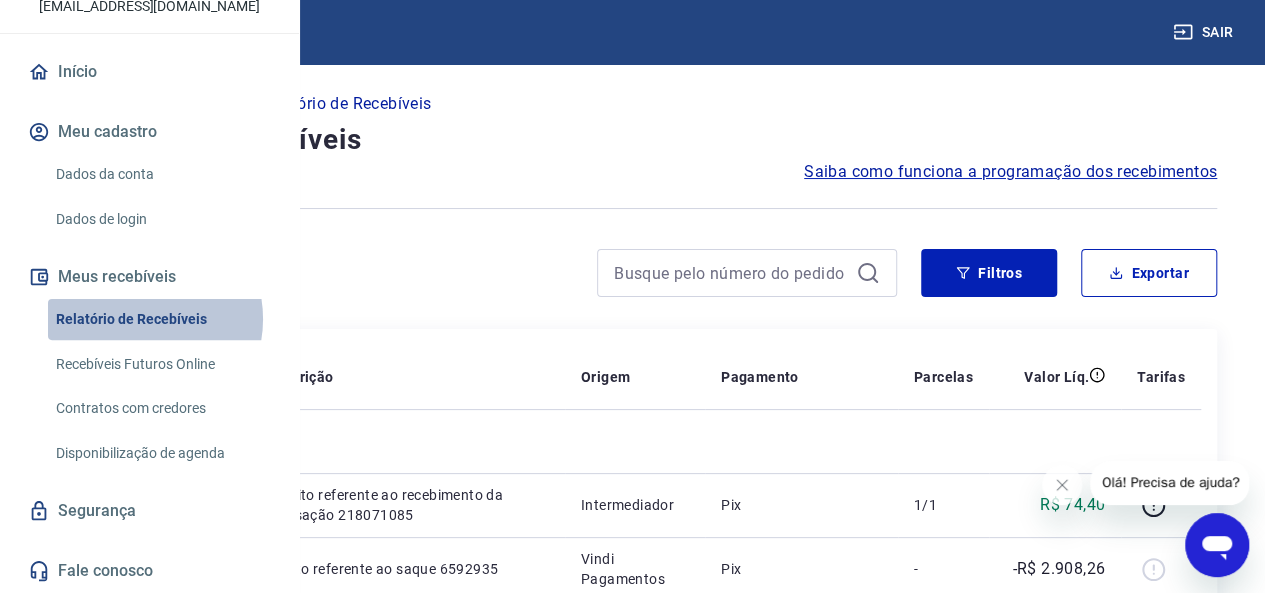 click on "Relatório de Recebíveis" at bounding box center [161, 319] 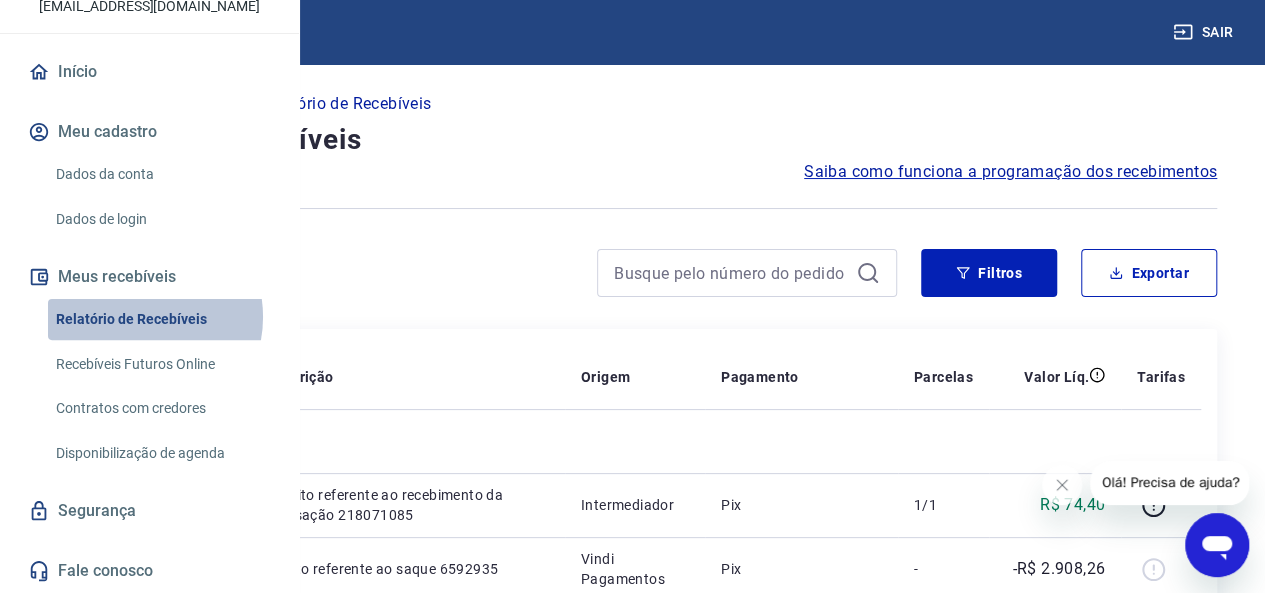click on "Relatório de Recebíveis" at bounding box center [161, 319] 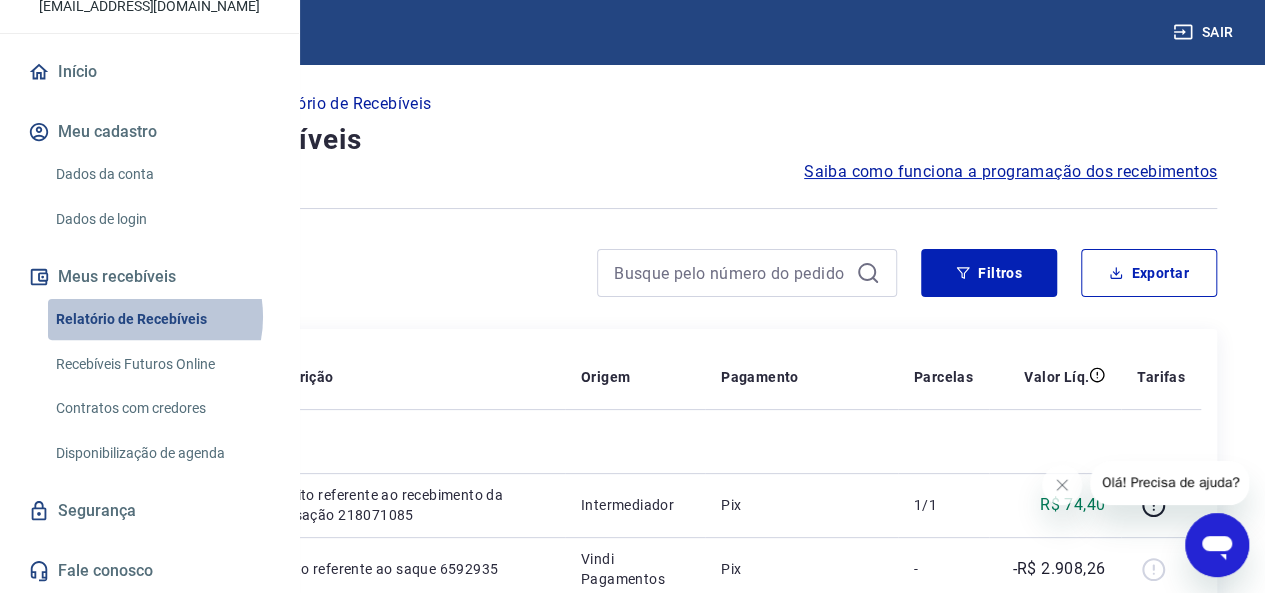 click on "Relatório de Recebíveis" at bounding box center [161, 319] 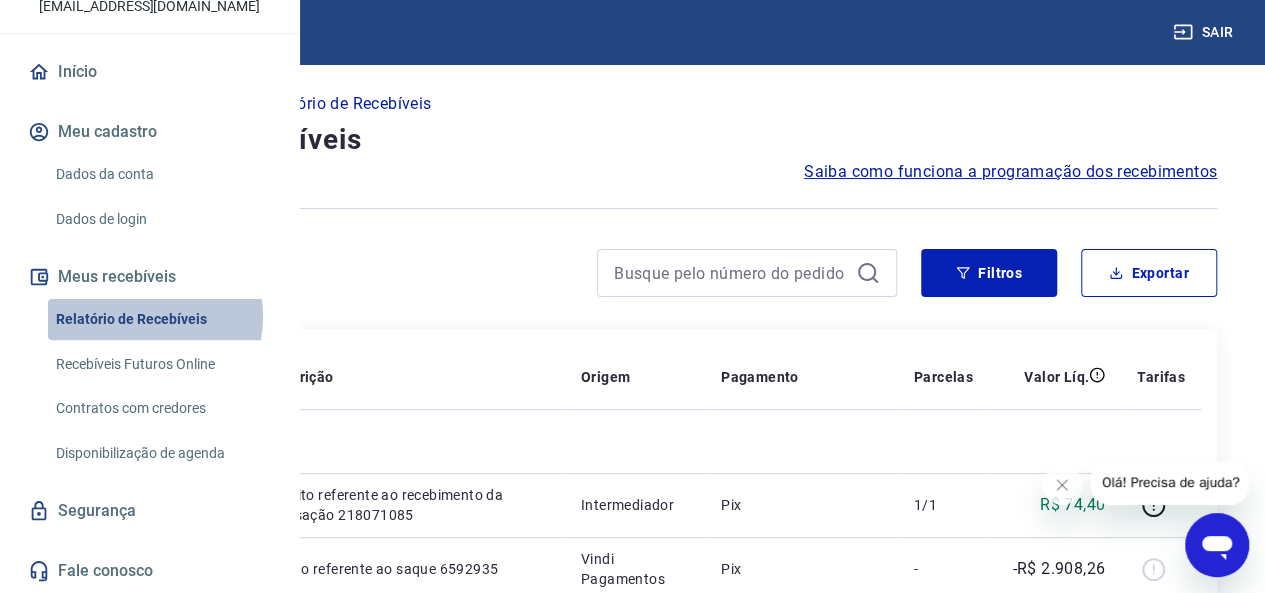 click on "Relatório de Recebíveis" at bounding box center (161, 319) 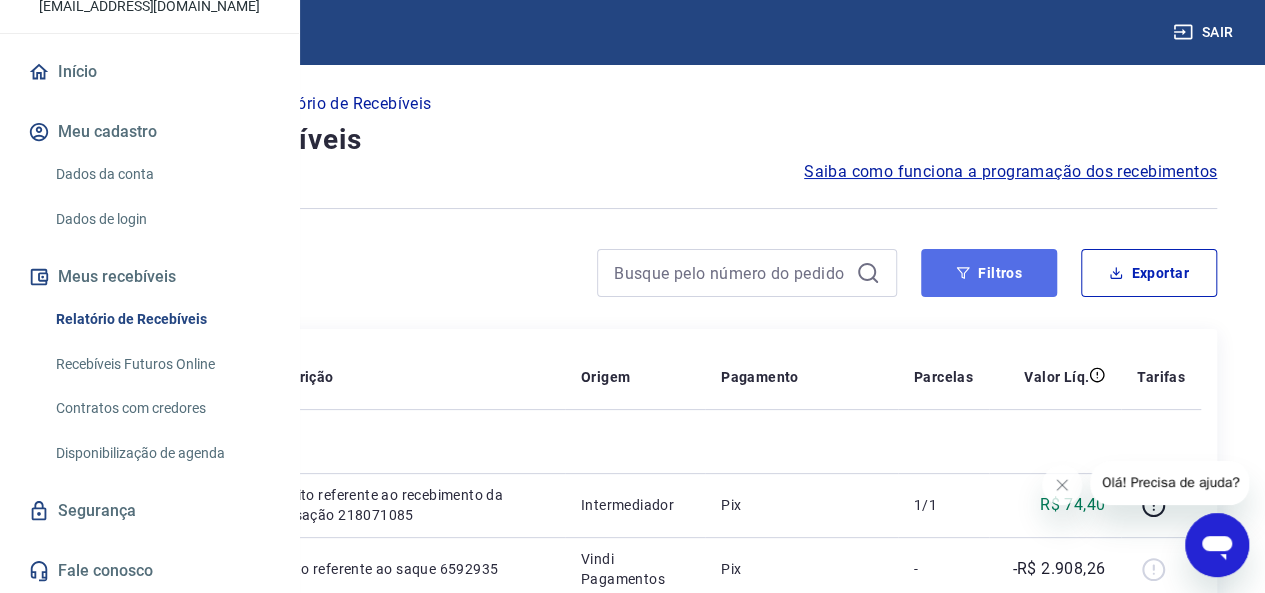 click on "Filtros" at bounding box center (989, 273) 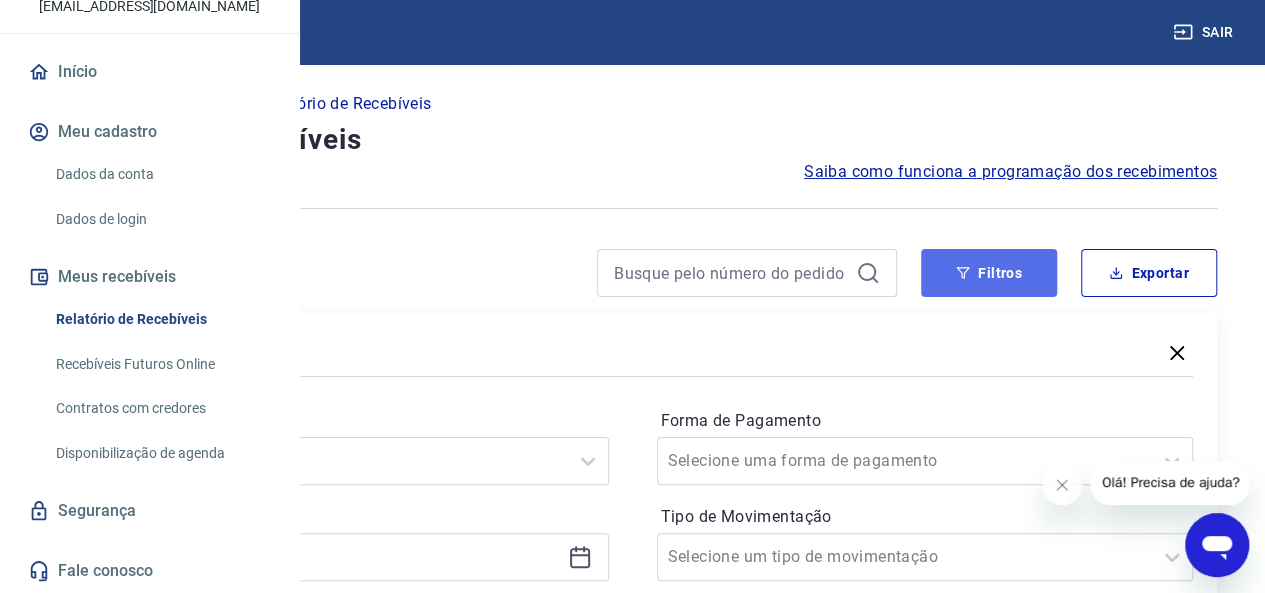 click on "Filtros" at bounding box center [989, 273] 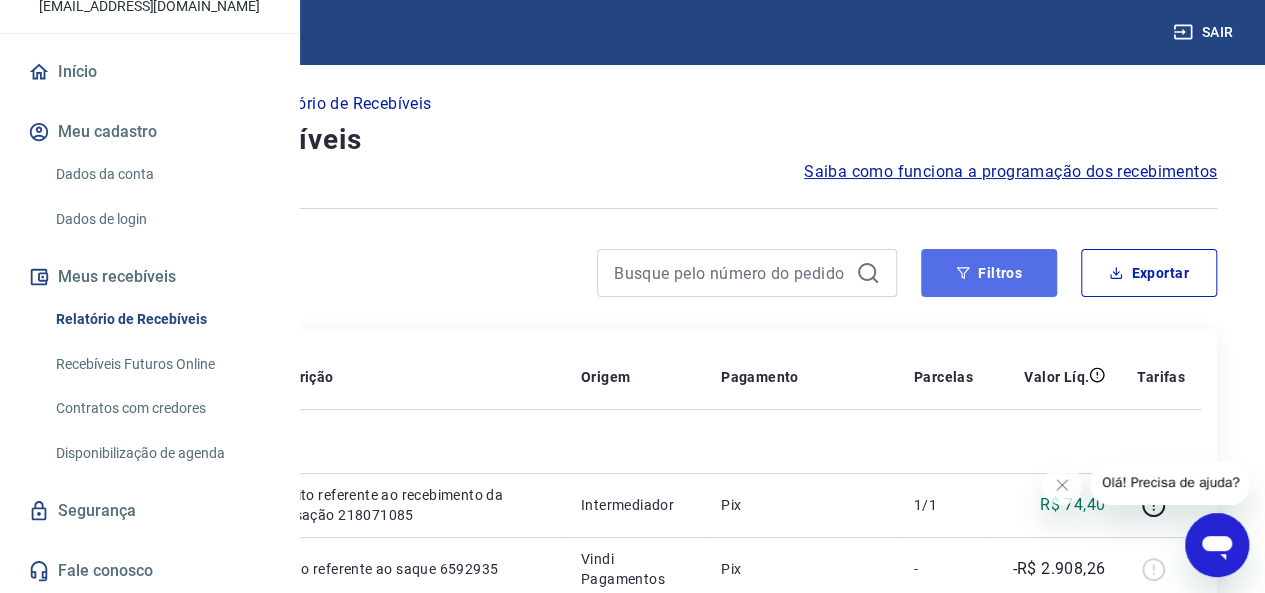 click on "Filtros" at bounding box center [989, 273] 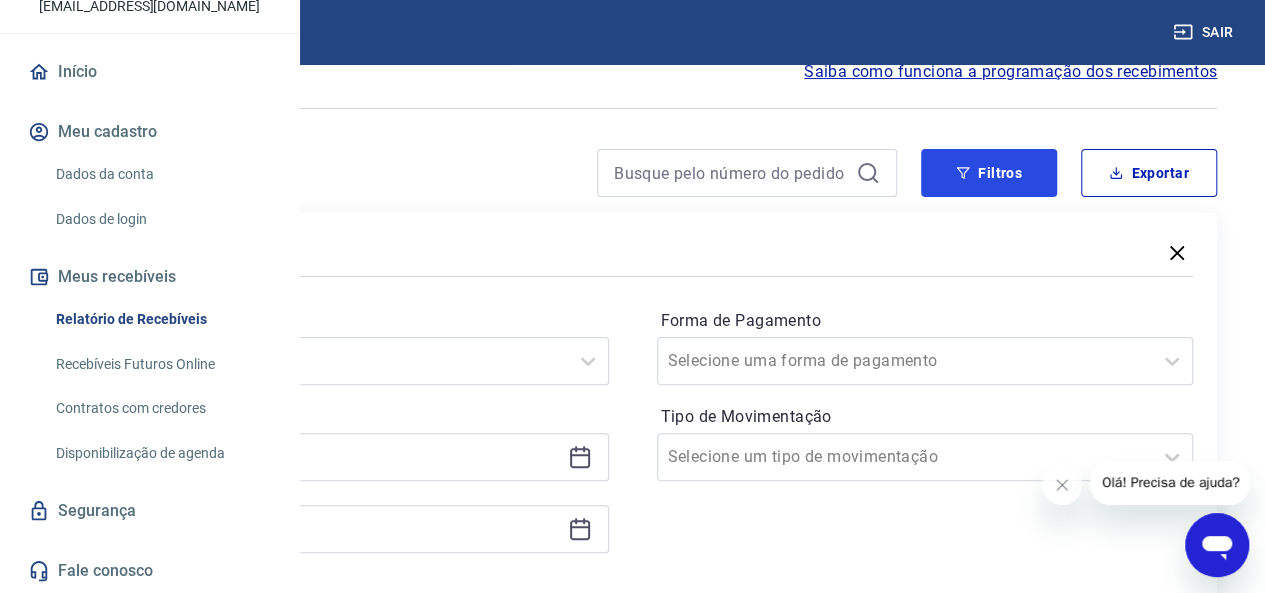 scroll, scrollTop: 200, scrollLeft: 0, axis: vertical 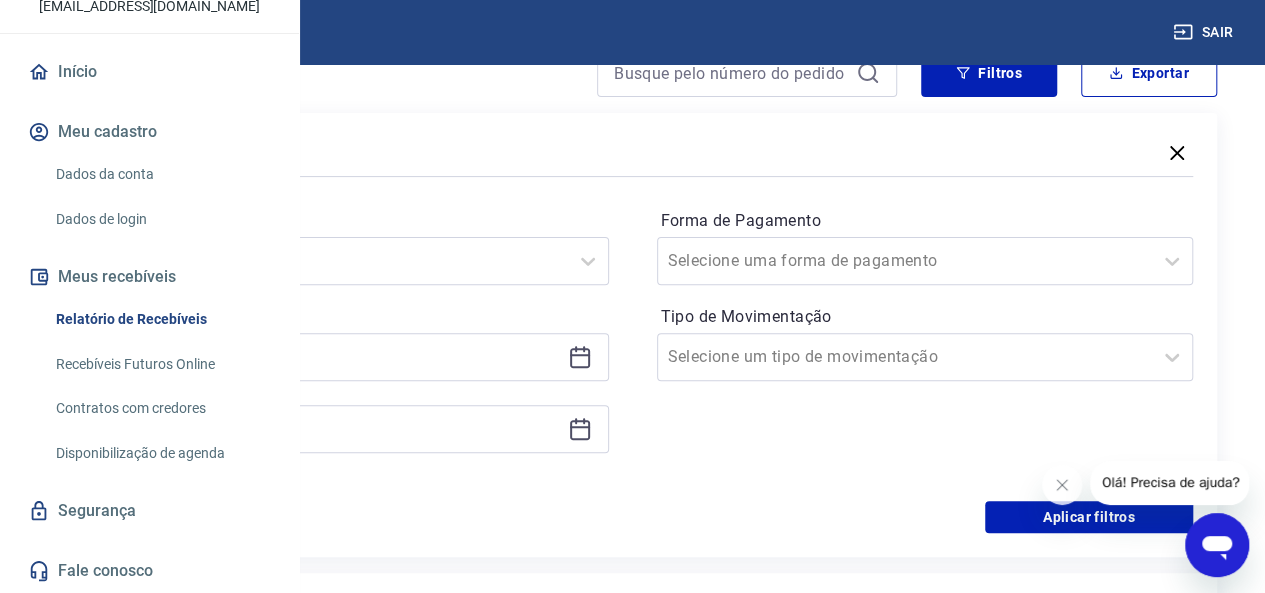 click 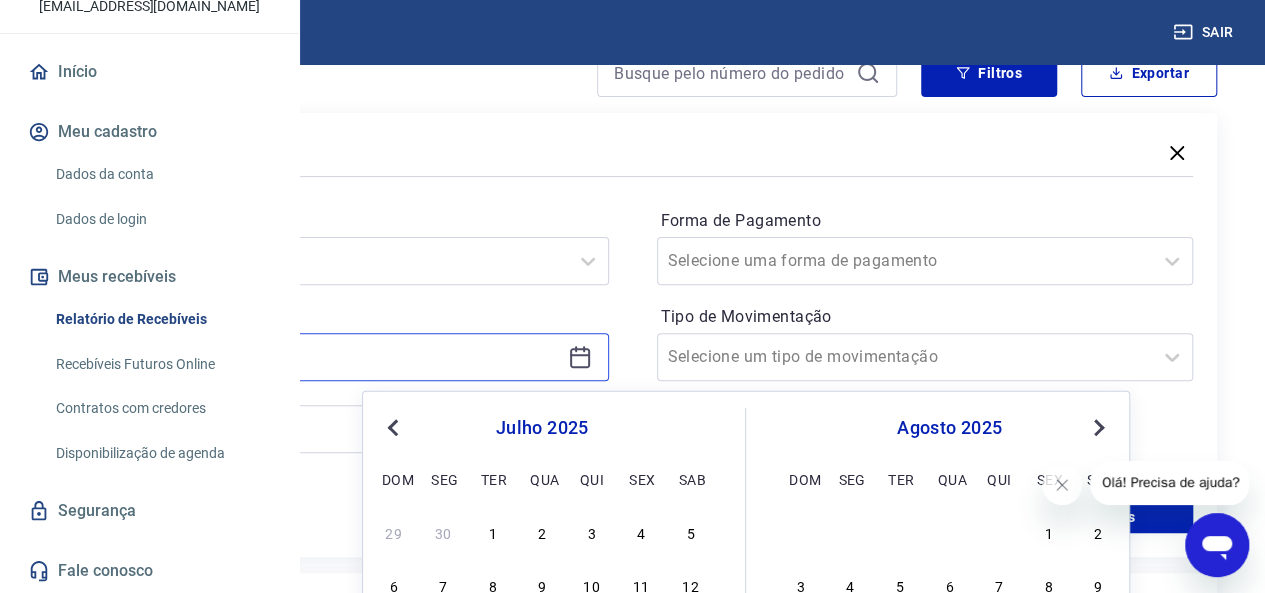 click at bounding box center [324, 357] 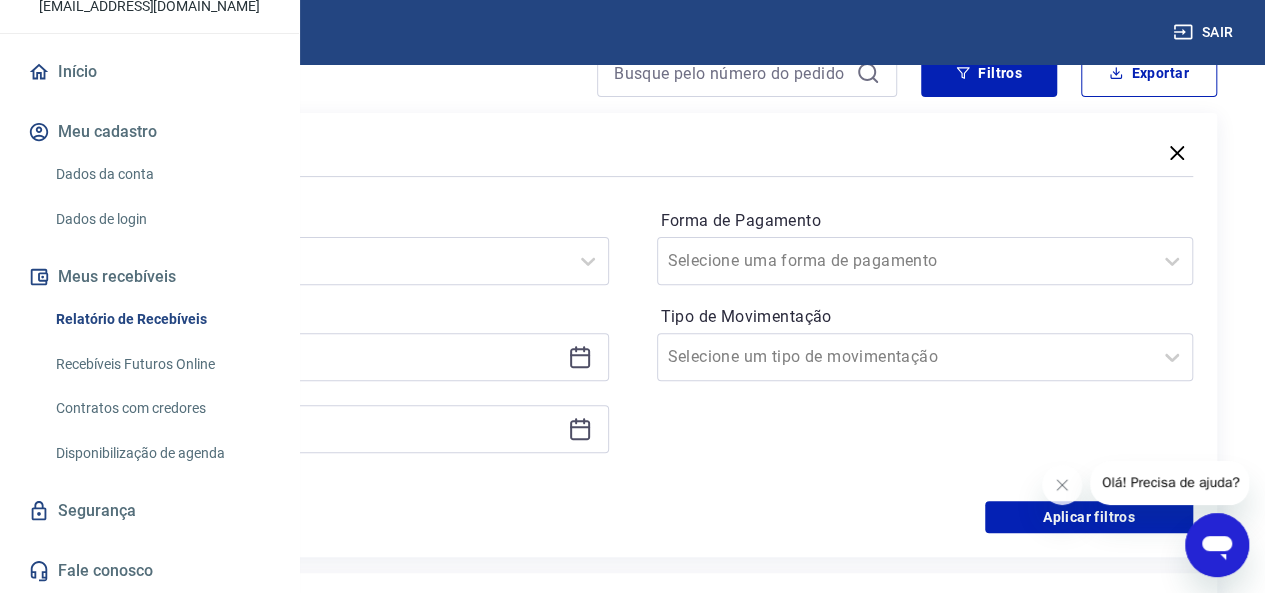 click 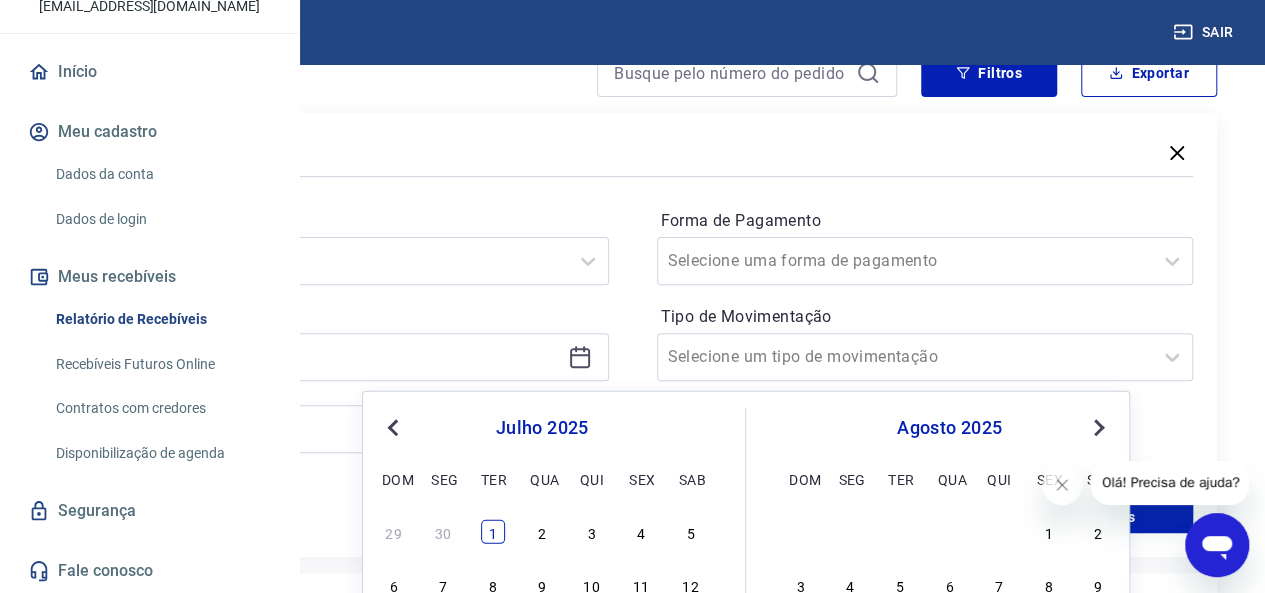 click on "1" at bounding box center [493, 532] 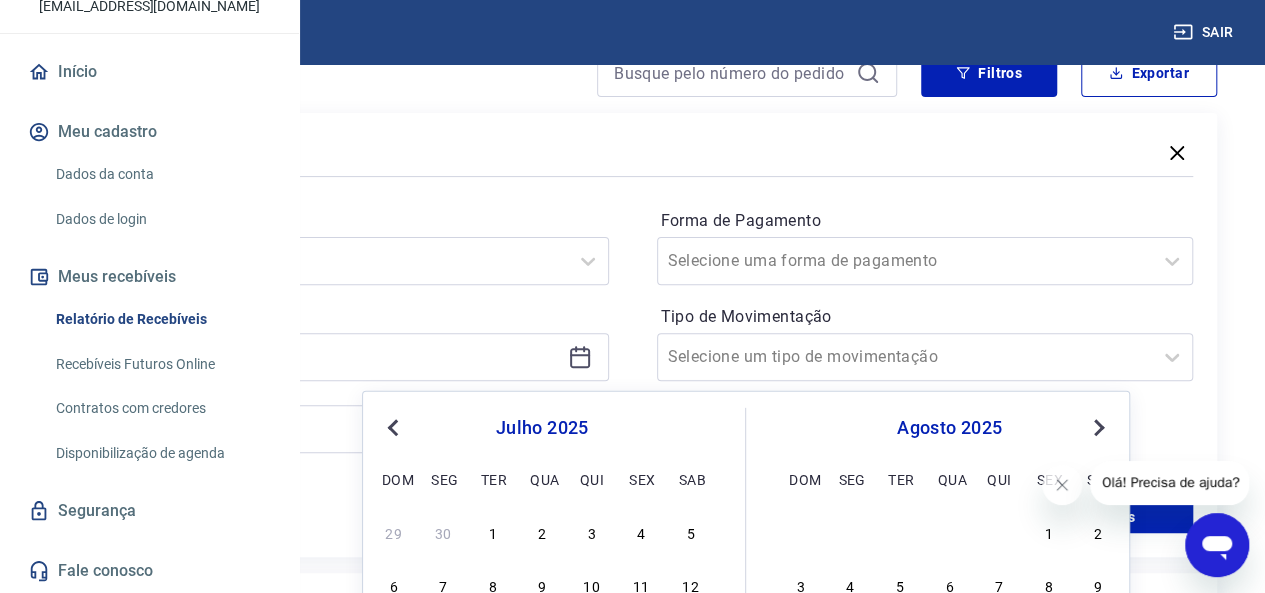 type on "[DATE]" 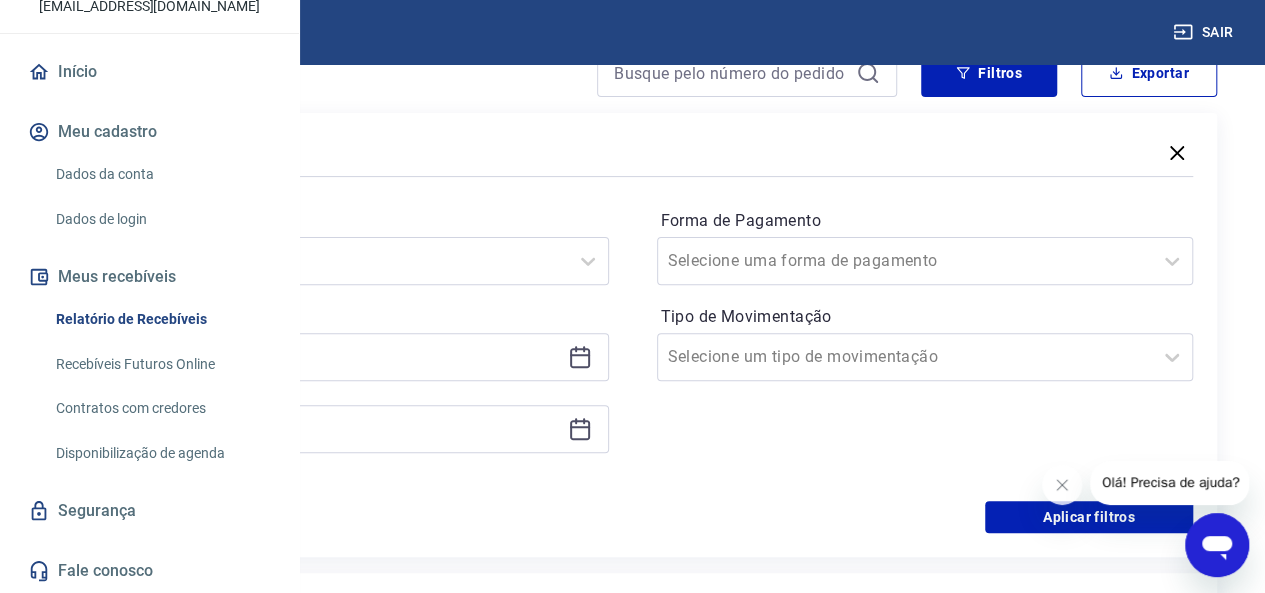 click 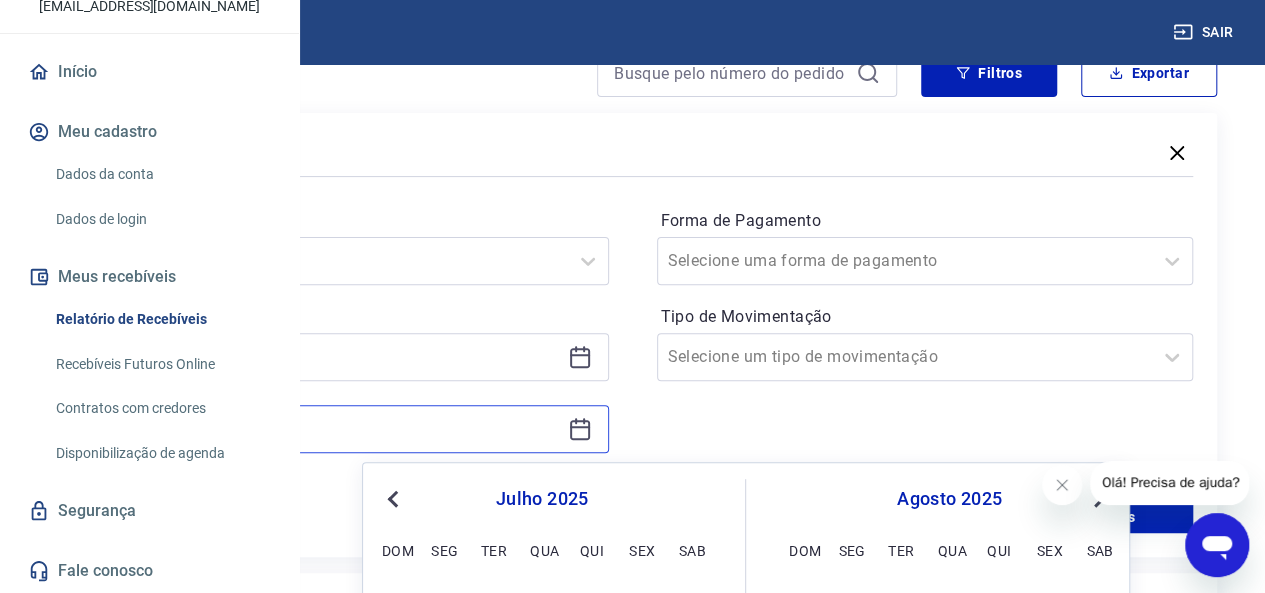 scroll, scrollTop: 800, scrollLeft: 0, axis: vertical 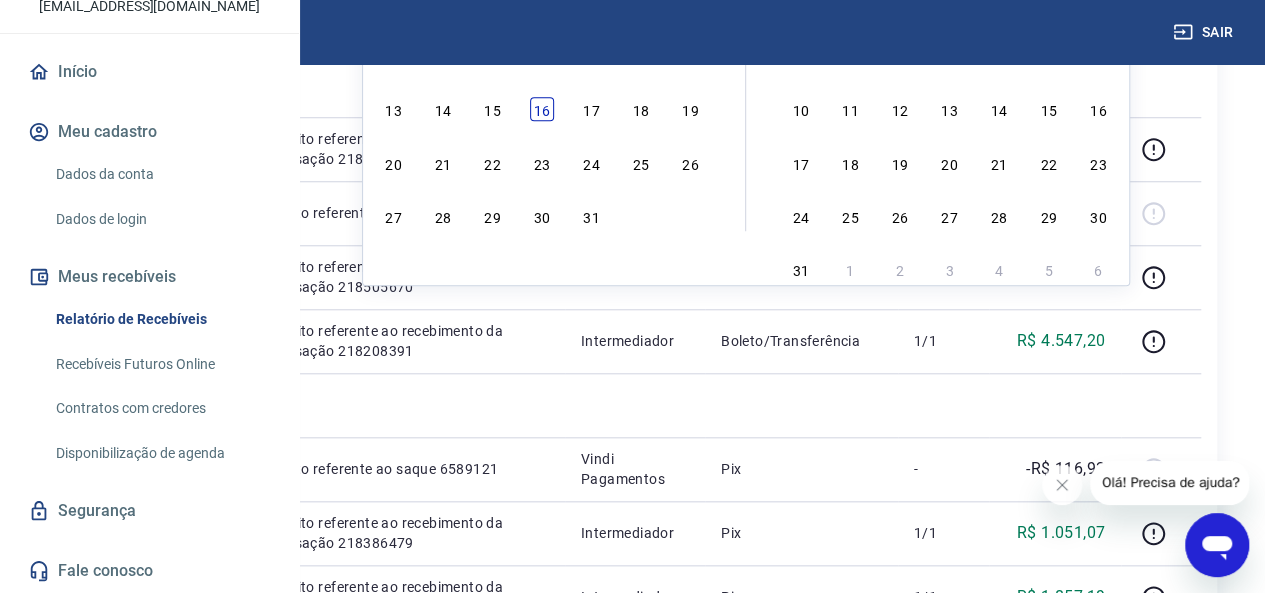 click on "16" at bounding box center [542, 109] 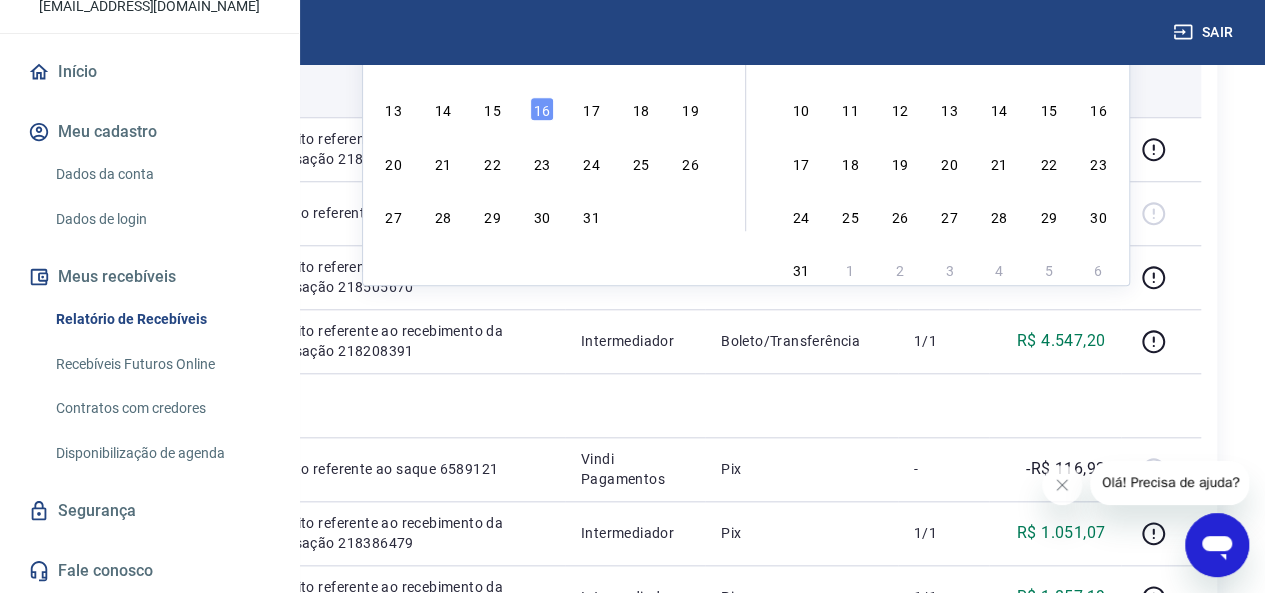 type on "[DATE]" 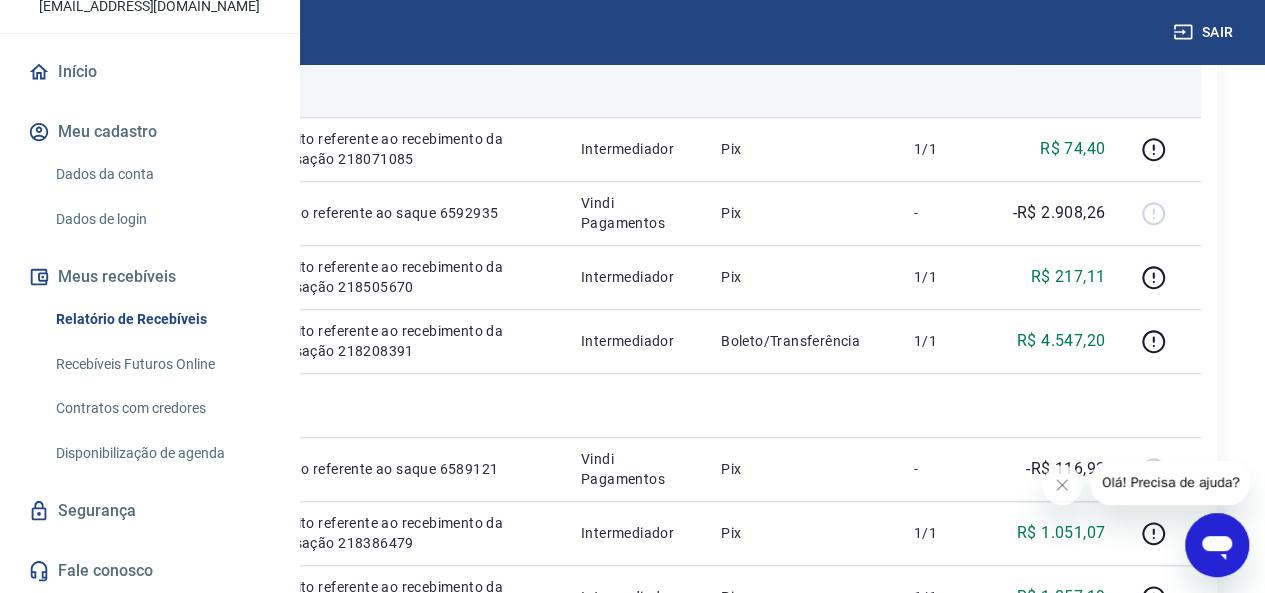 click at bounding box center [211, 85] 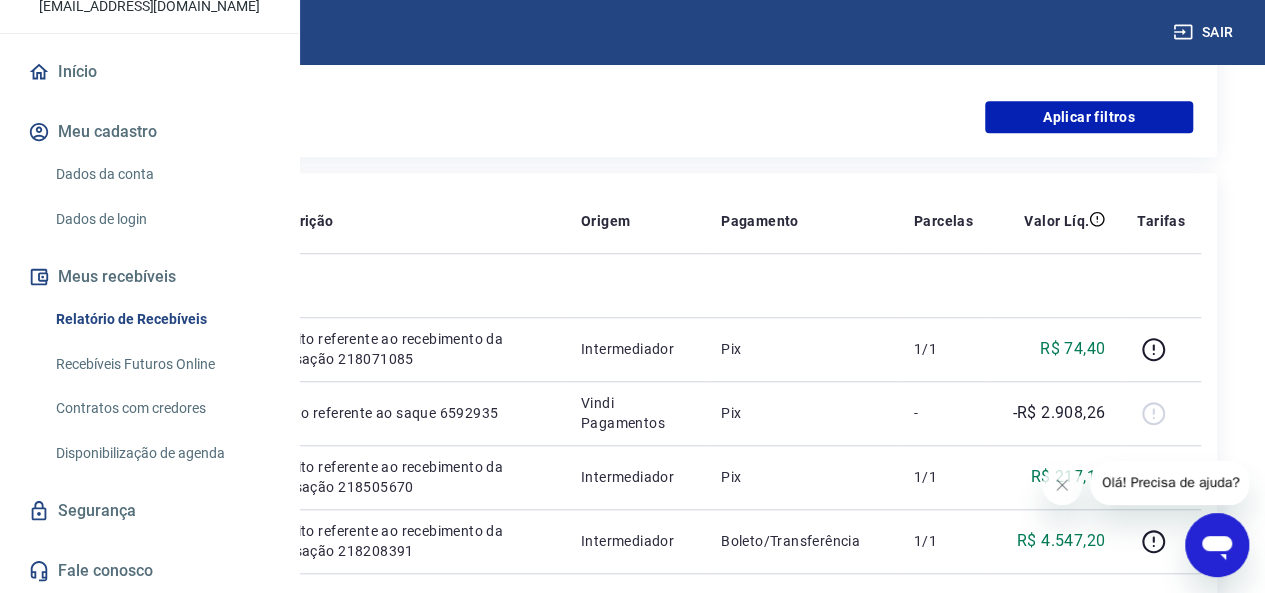 scroll, scrollTop: 200, scrollLeft: 0, axis: vertical 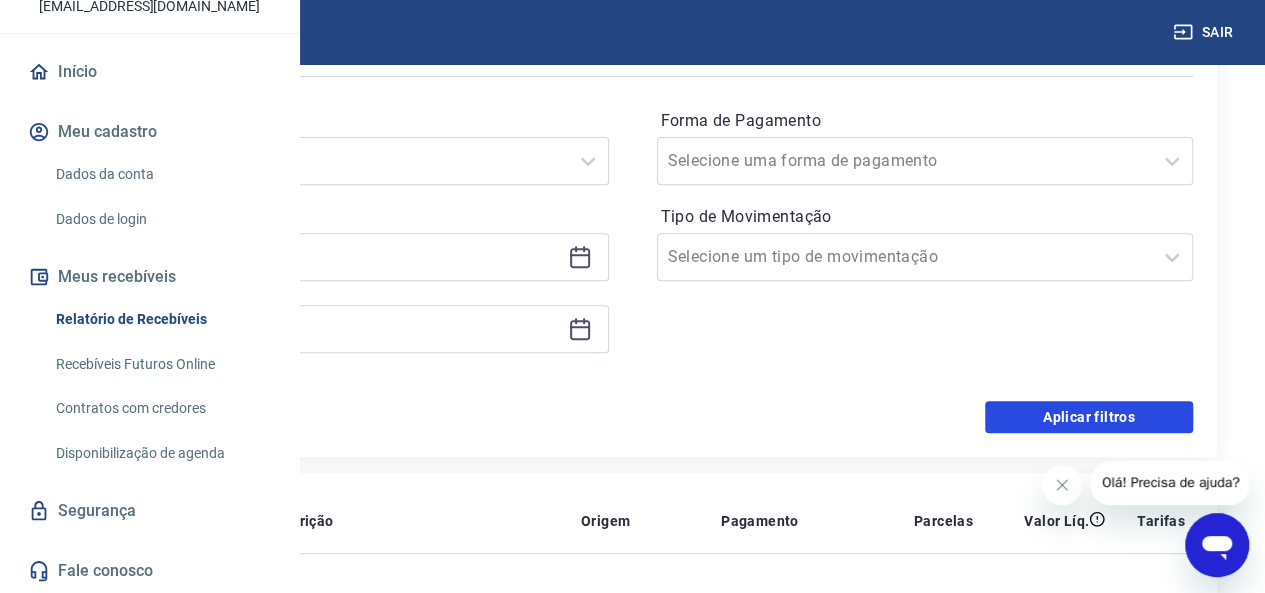 click on "Aplicar filtros" at bounding box center [1089, 417] 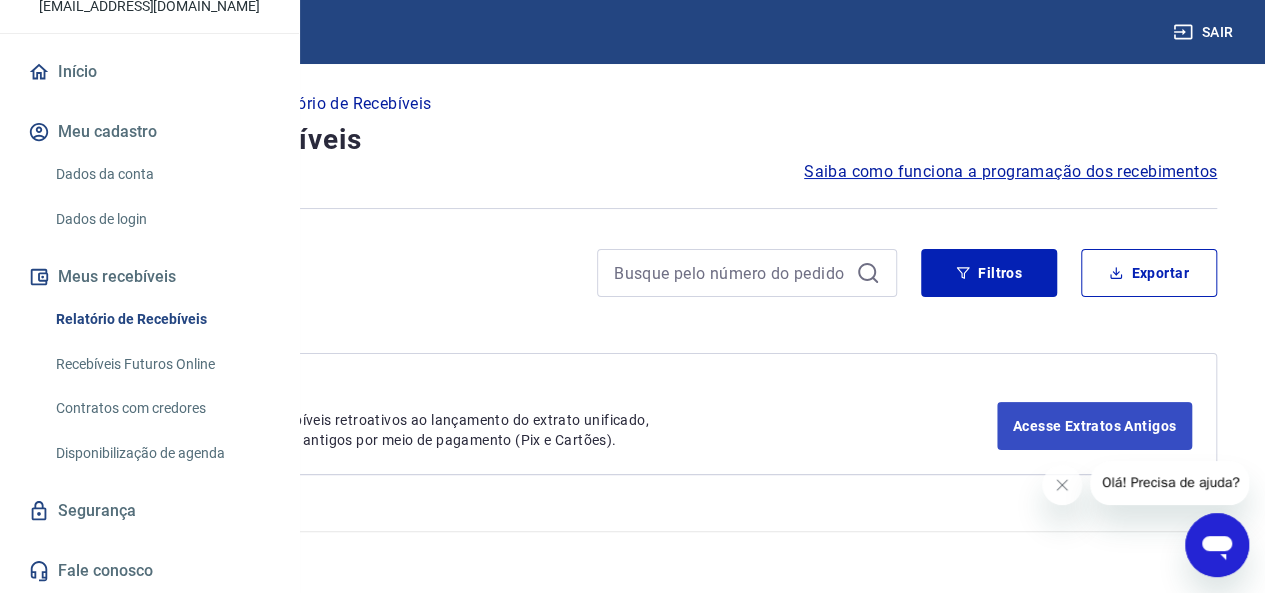 scroll, scrollTop: 0, scrollLeft: 0, axis: both 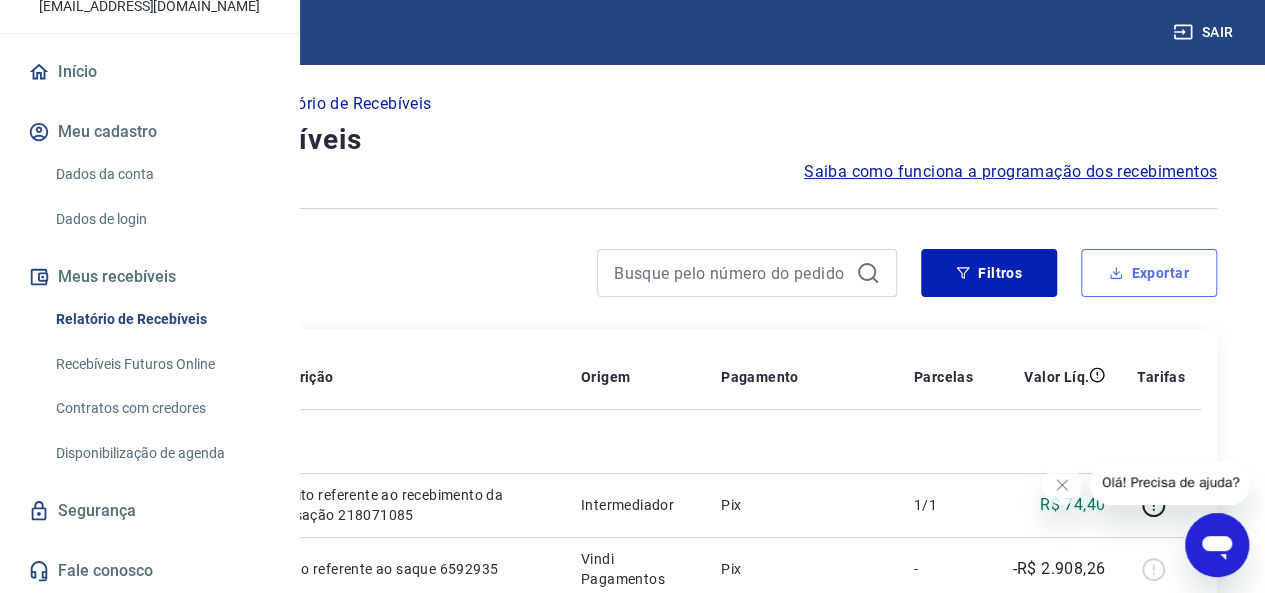 click on "Exportar" at bounding box center [1149, 273] 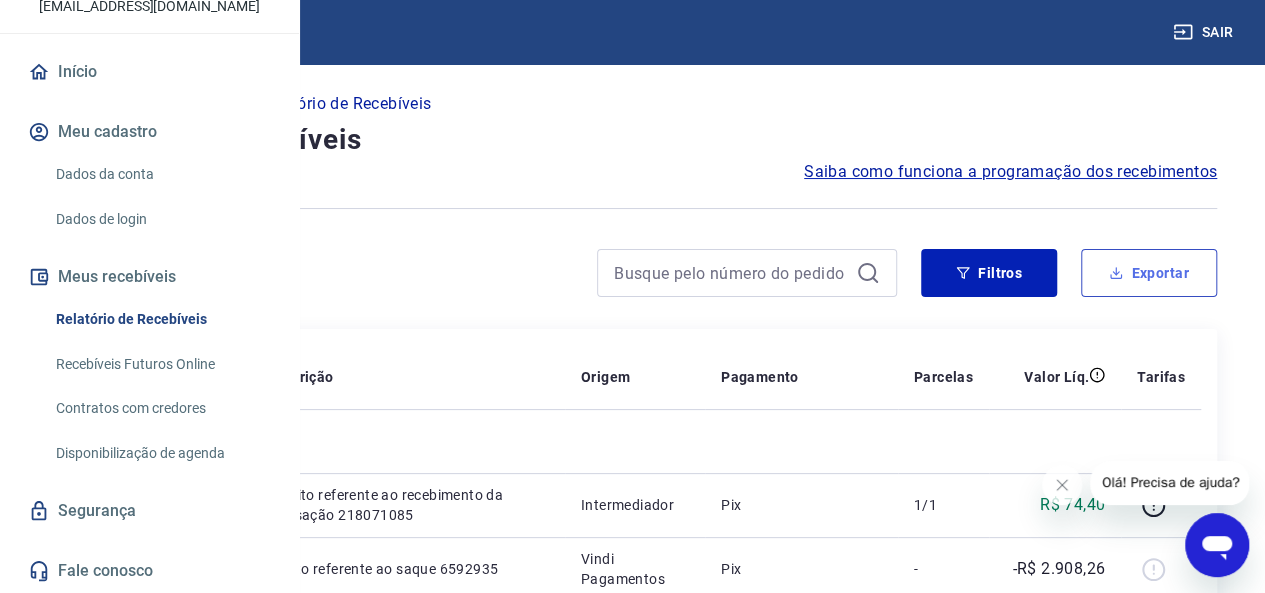 type on "[DATE]" 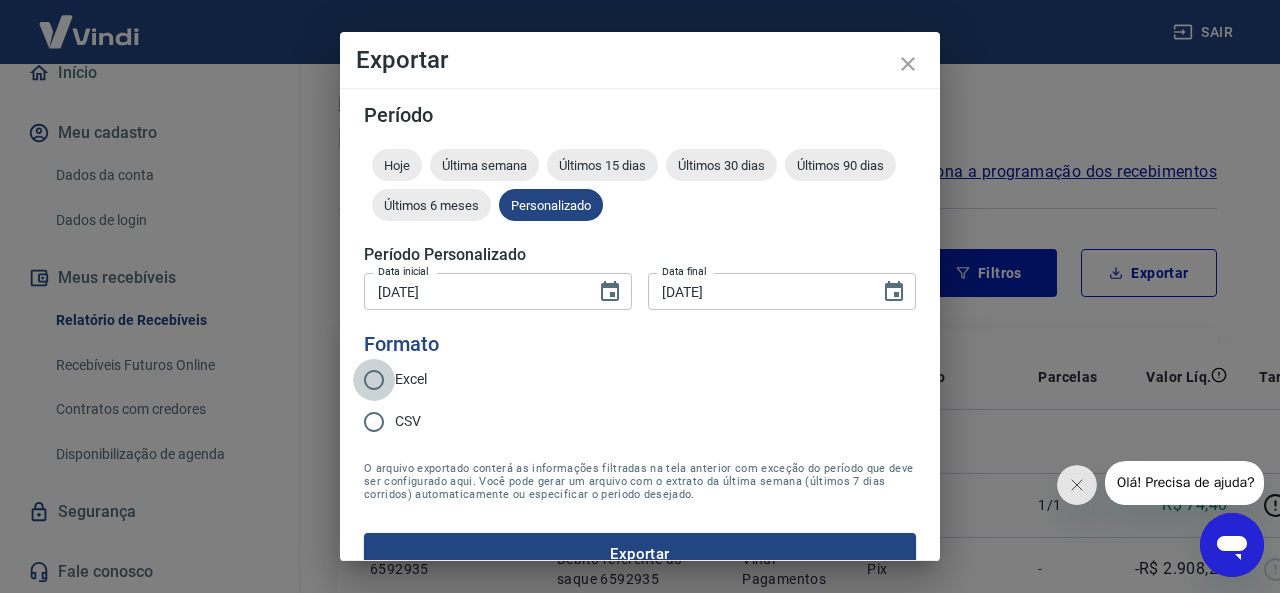 click on "Excel" at bounding box center [374, 380] 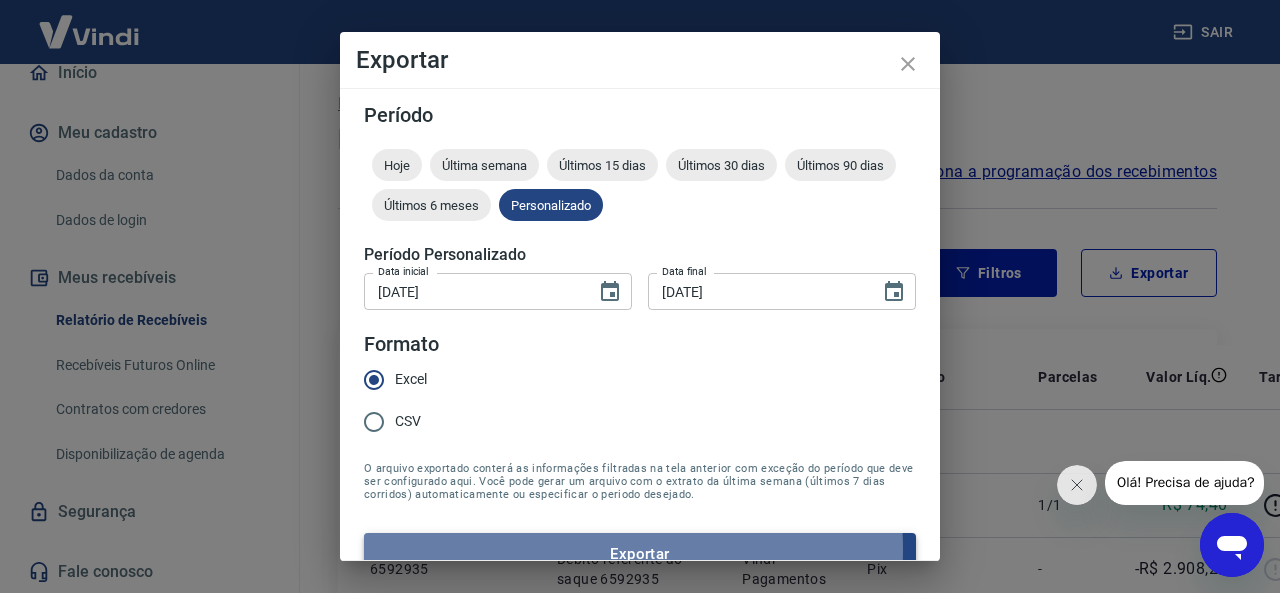 click on "Exportar" at bounding box center (640, 554) 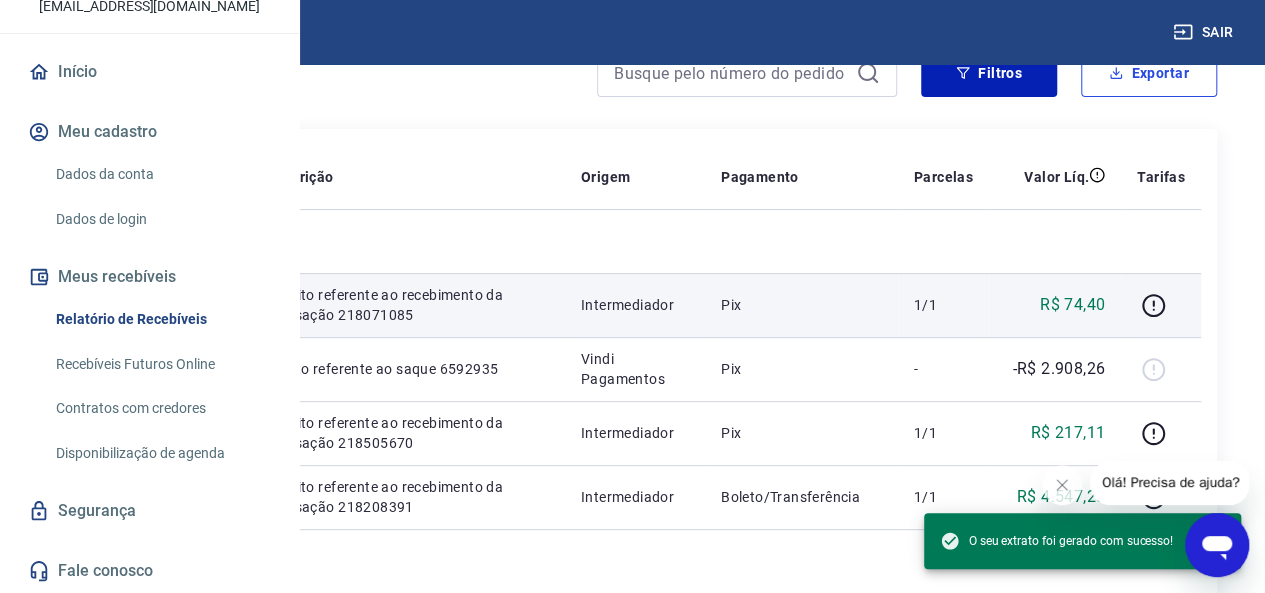 scroll, scrollTop: 0, scrollLeft: 0, axis: both 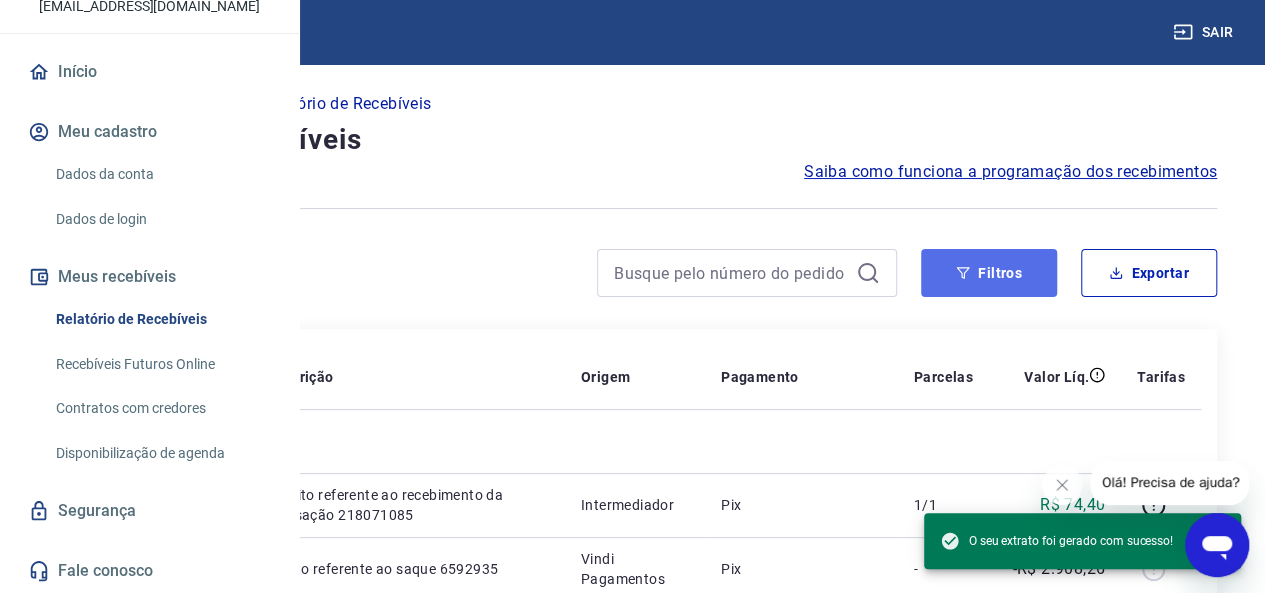 click on "Filtros" at bounding box center [989, 273] 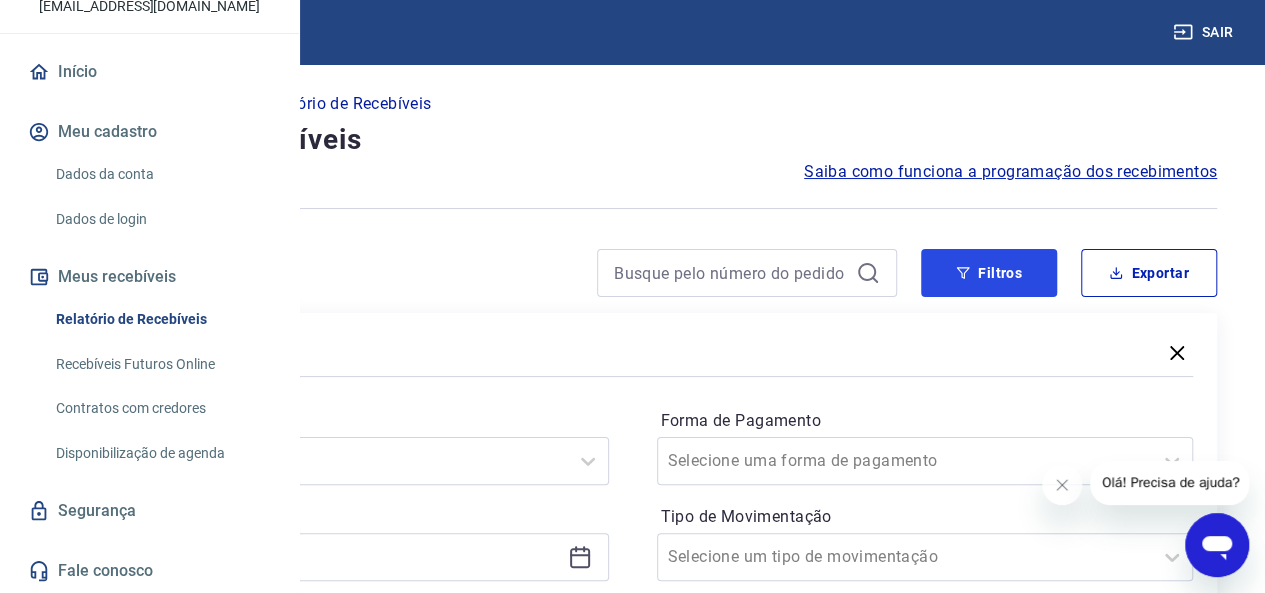 scroll, scrollTop: 300, scrollLeft: 0, axis: vertical 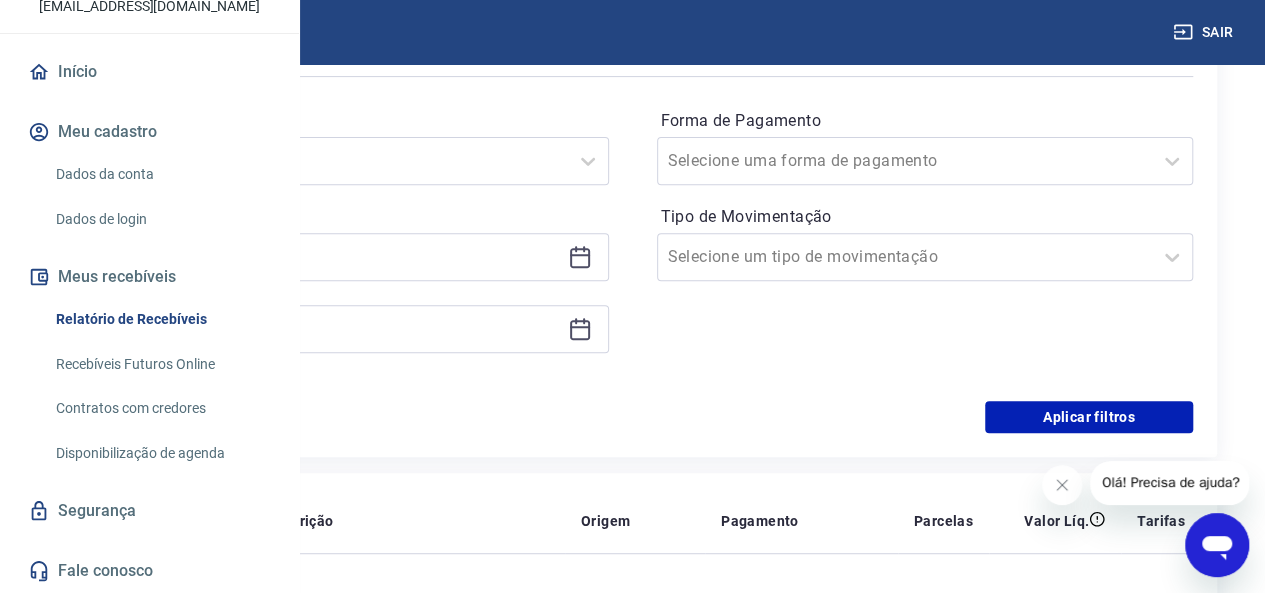 click 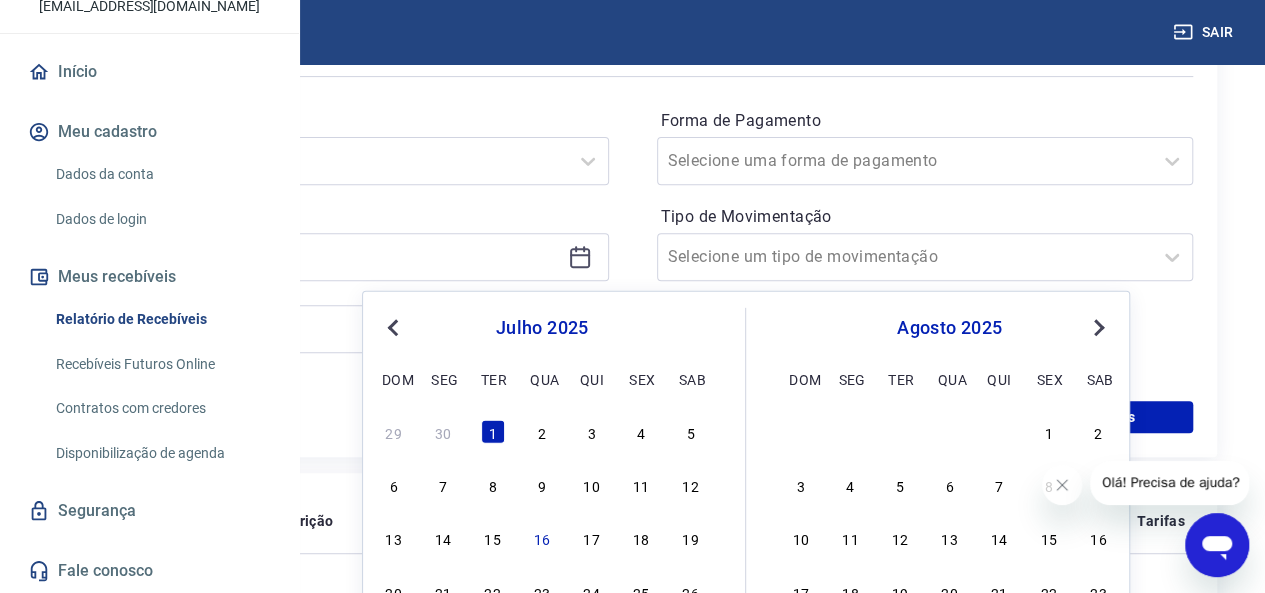 click on "julho 2025" at bounding box center (542, 328) 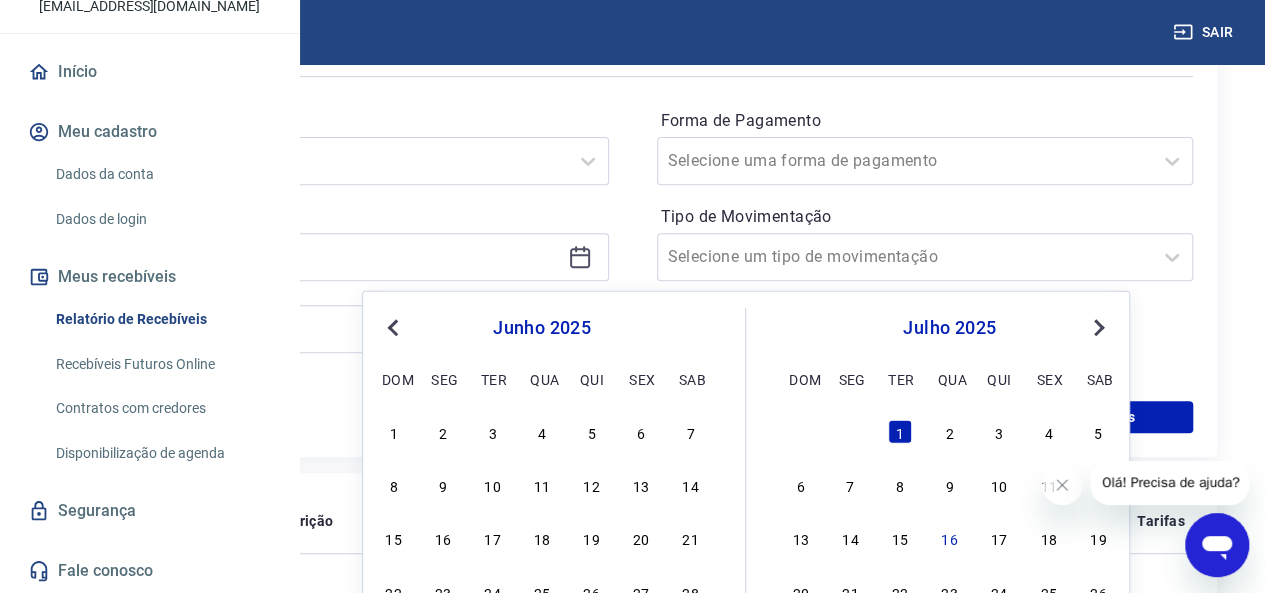drag, startPoint x: 388, startPoint y: 431, endPoint x: 486, endPoint y: 420, distance: 98.61542 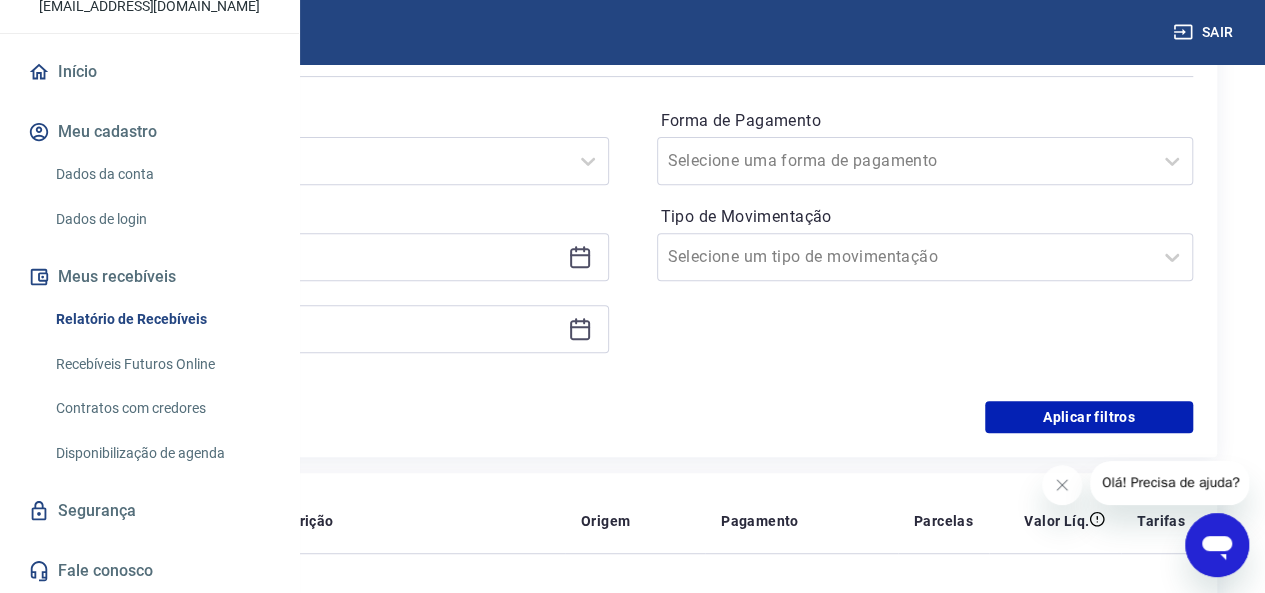 scroll, scrollTop: 500, scrollLeft: 0, axis: vertical 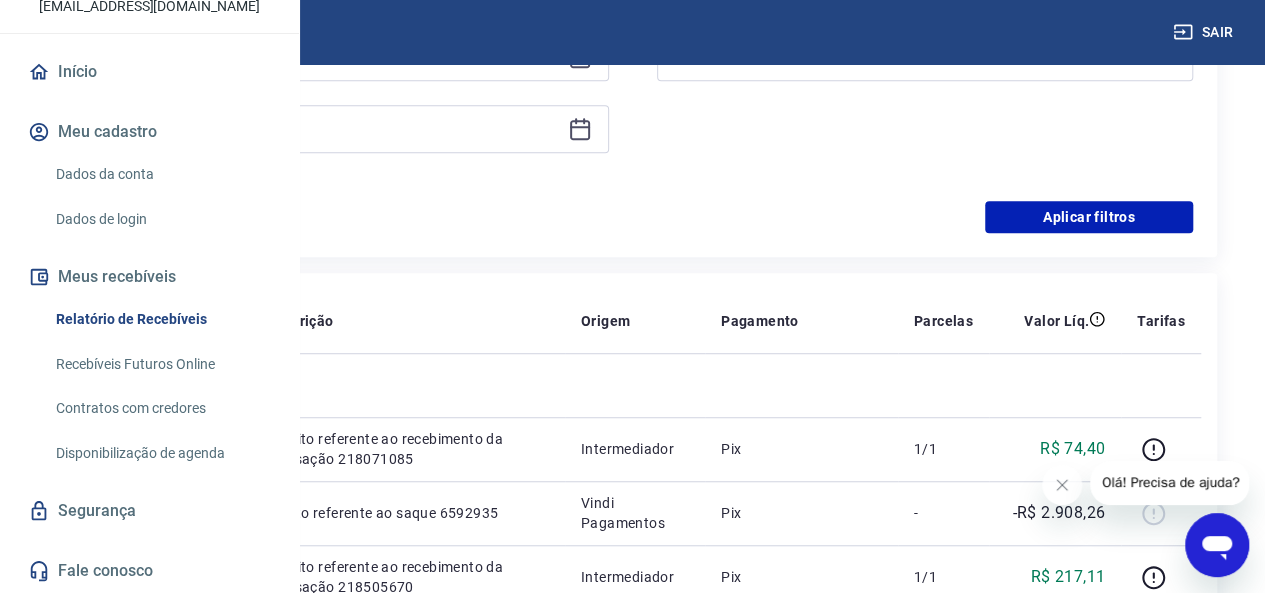click 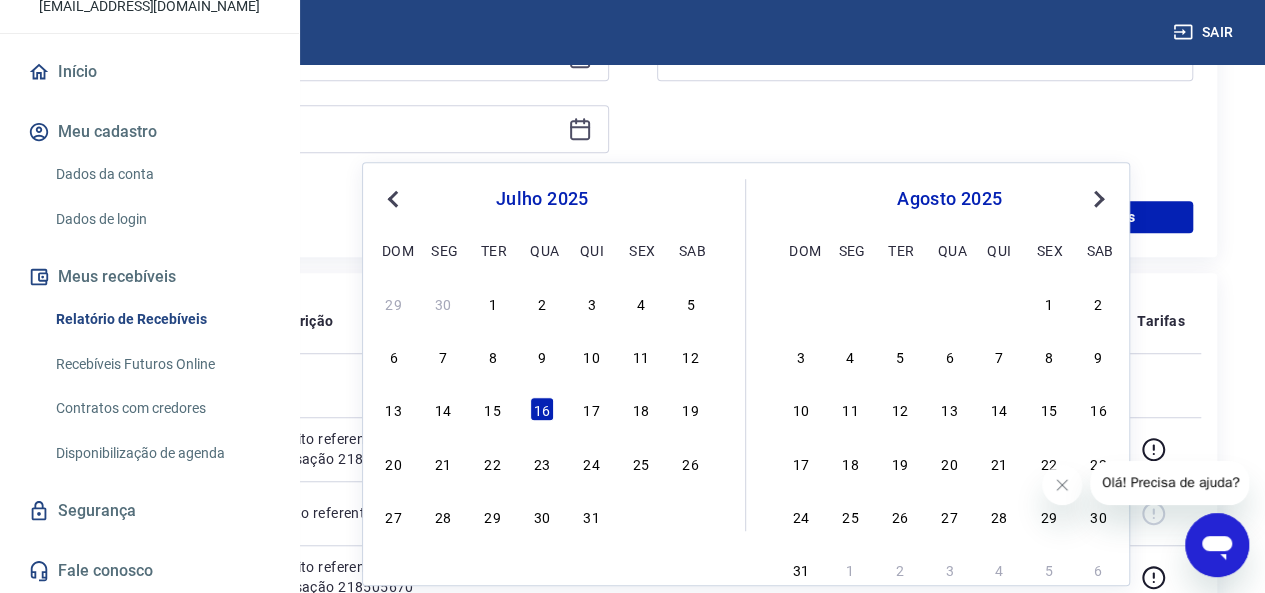 click on "Previous Month" at bounding box center [393, 199] 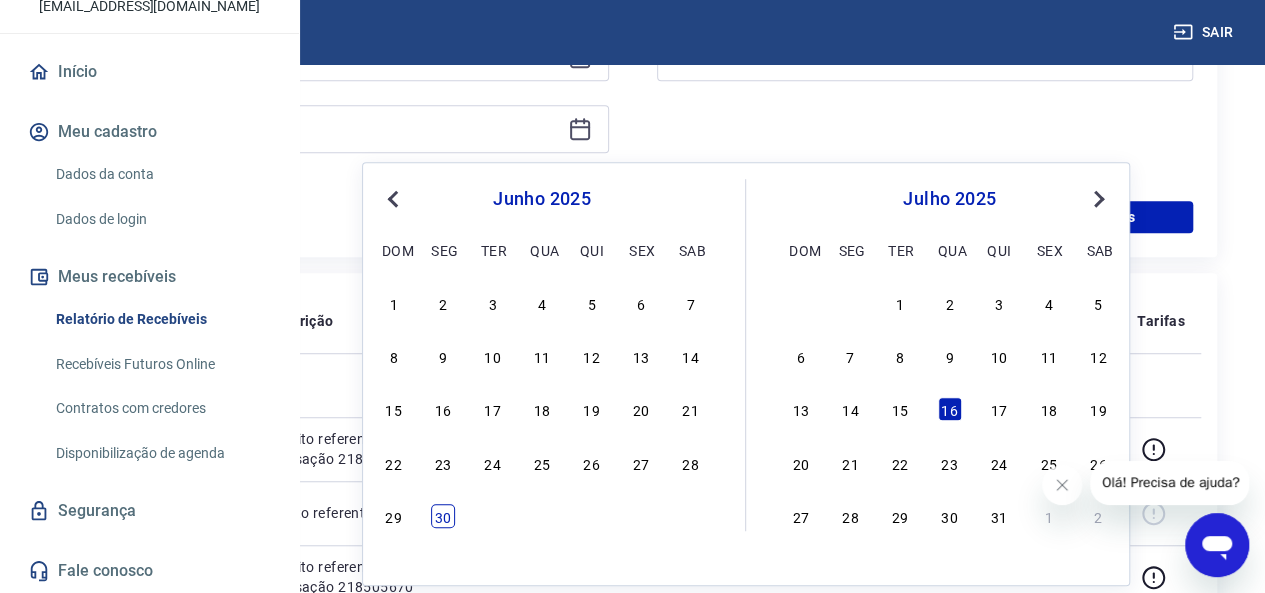click on "30" at bounding box center (443, 516) 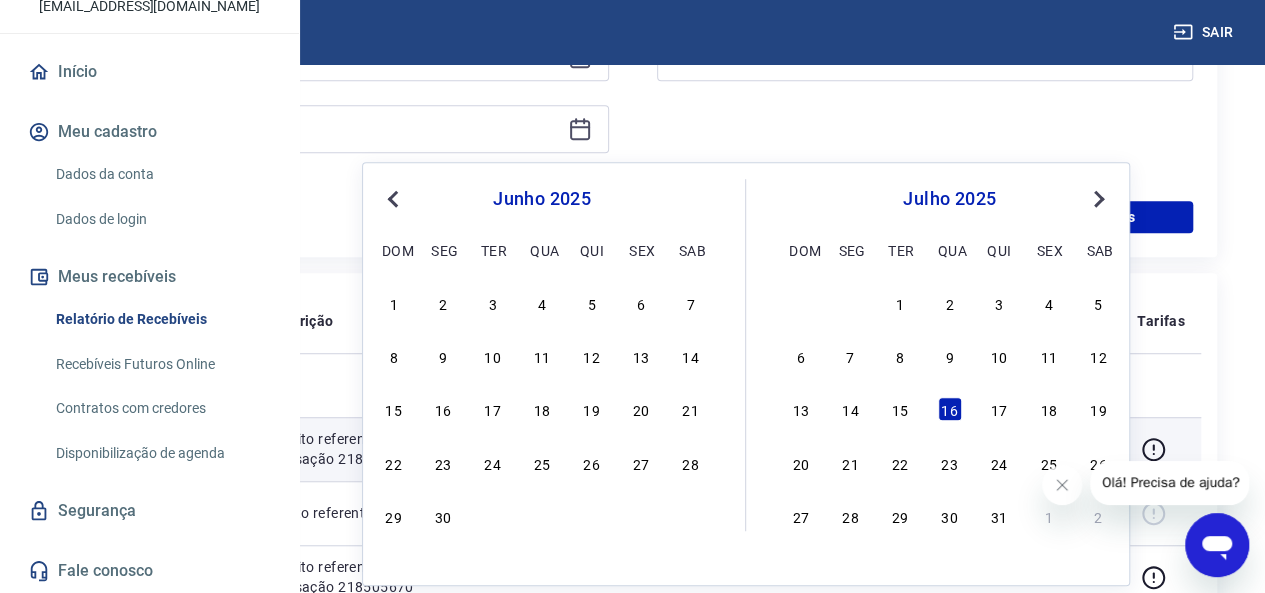 type on "[DATE]" 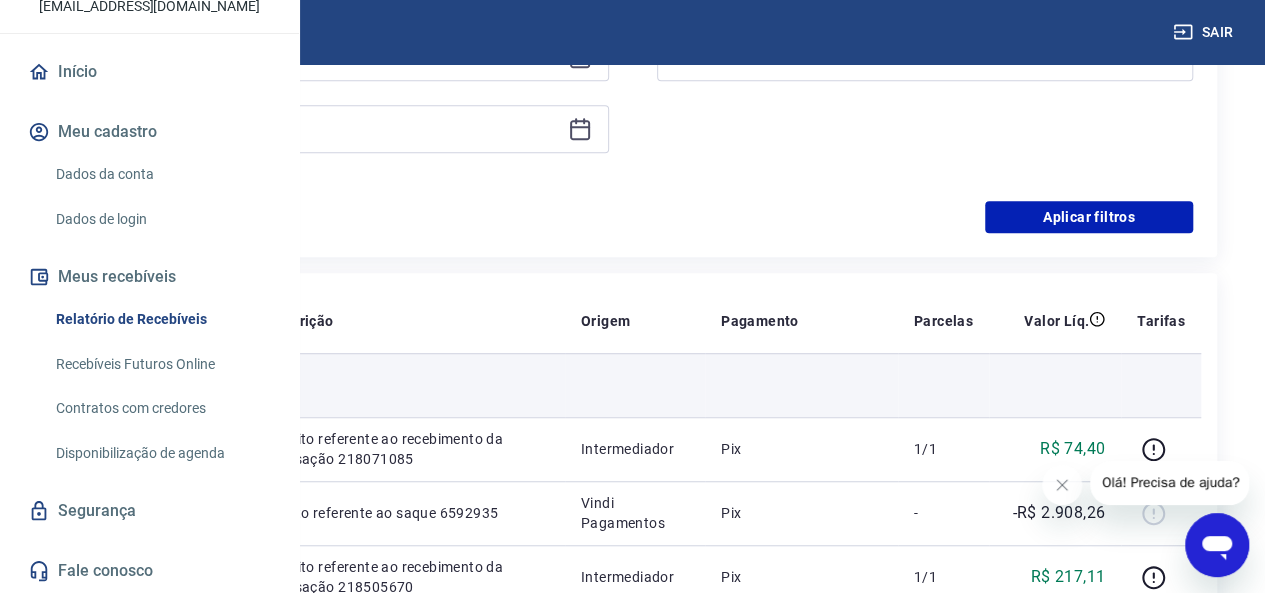 scroll, scrollTop: 300, scrollLeft: 0, axis: vertical 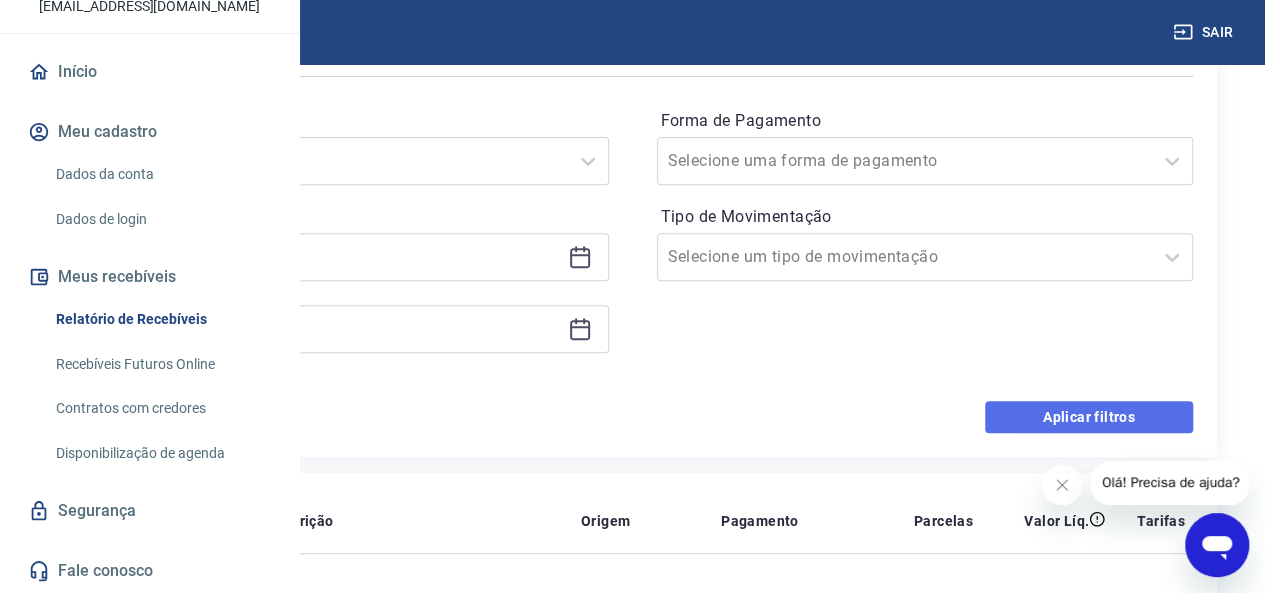 click on "Aplicar filtros" at bounding box center (1089, 417) 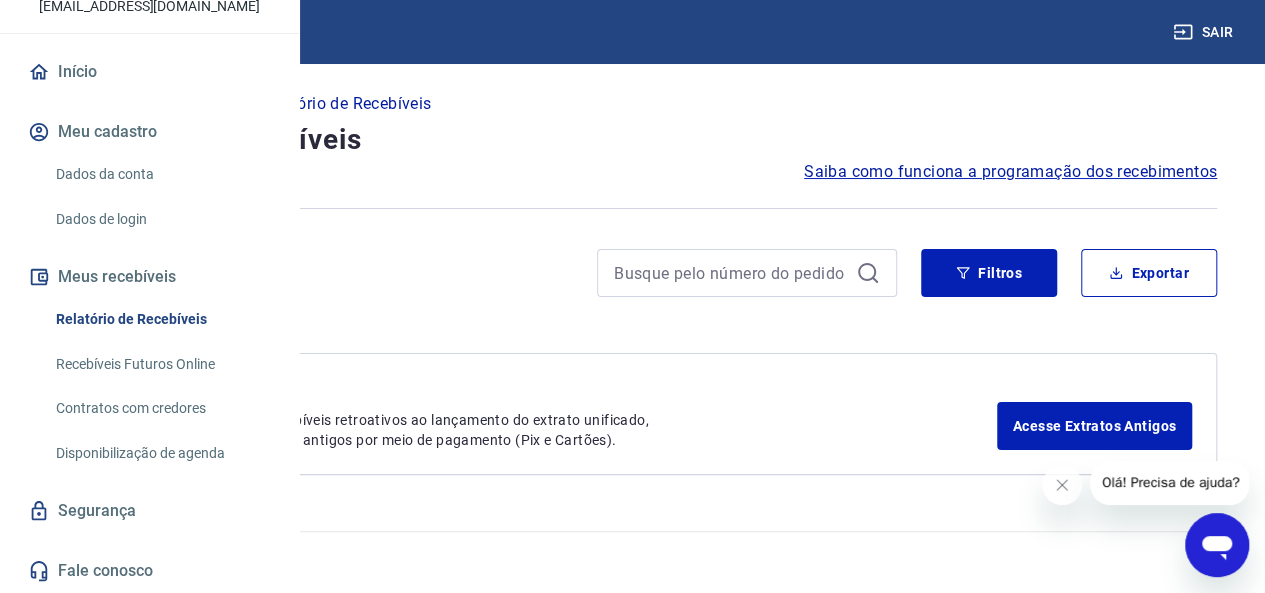 scroll, scrollTop: 0, scrollLeft: 0, axis: both 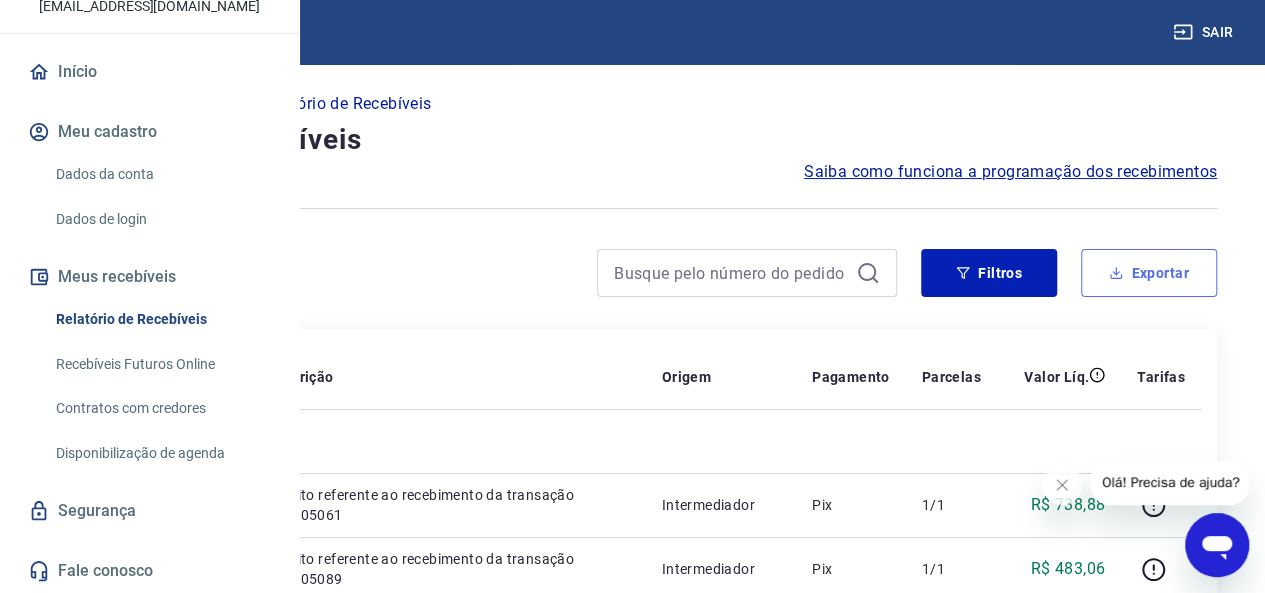 click on "Exportar" at bounding box center (1149, 273) 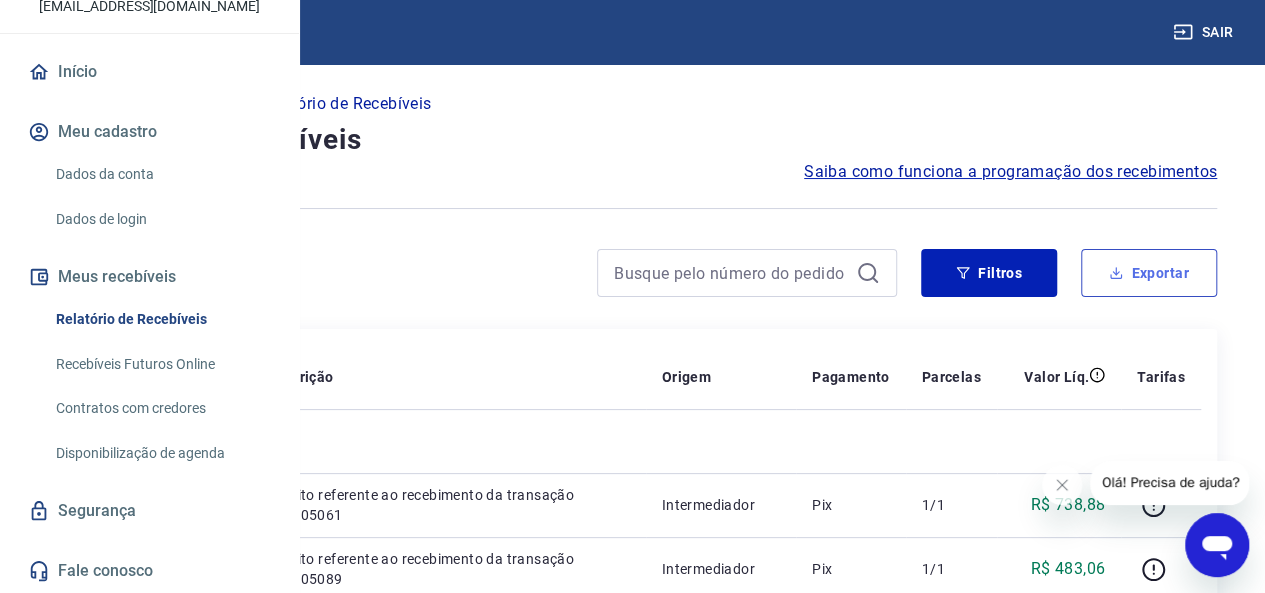 type on "[DATE]" 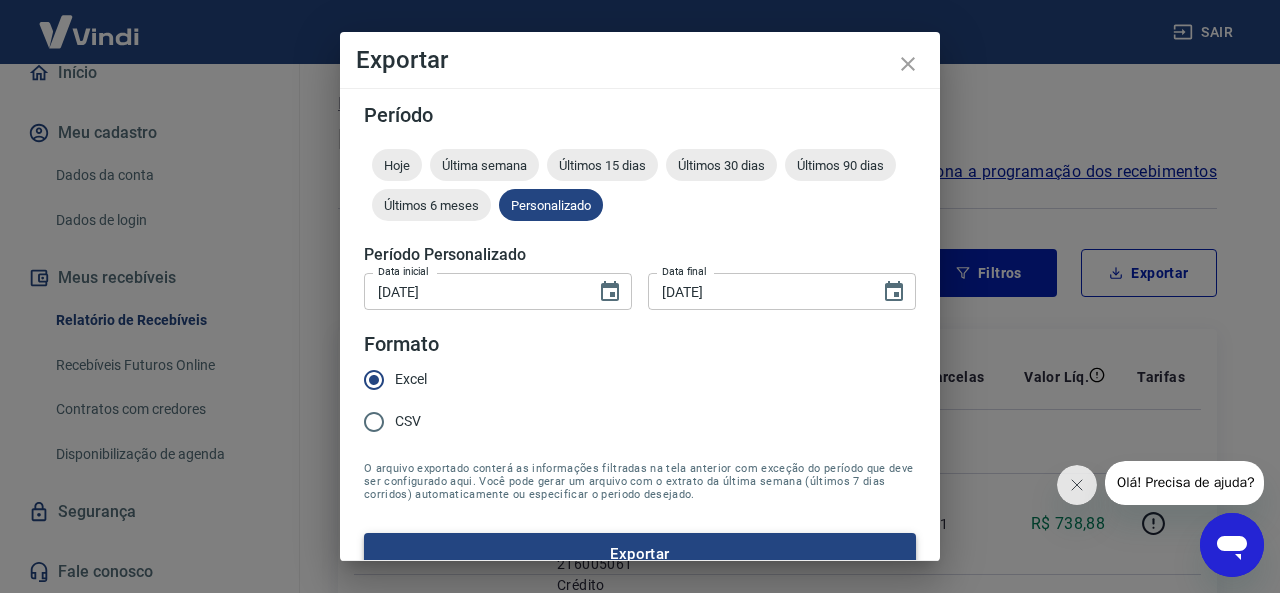 click on "Exportar" at bounding box center (640, 554) 